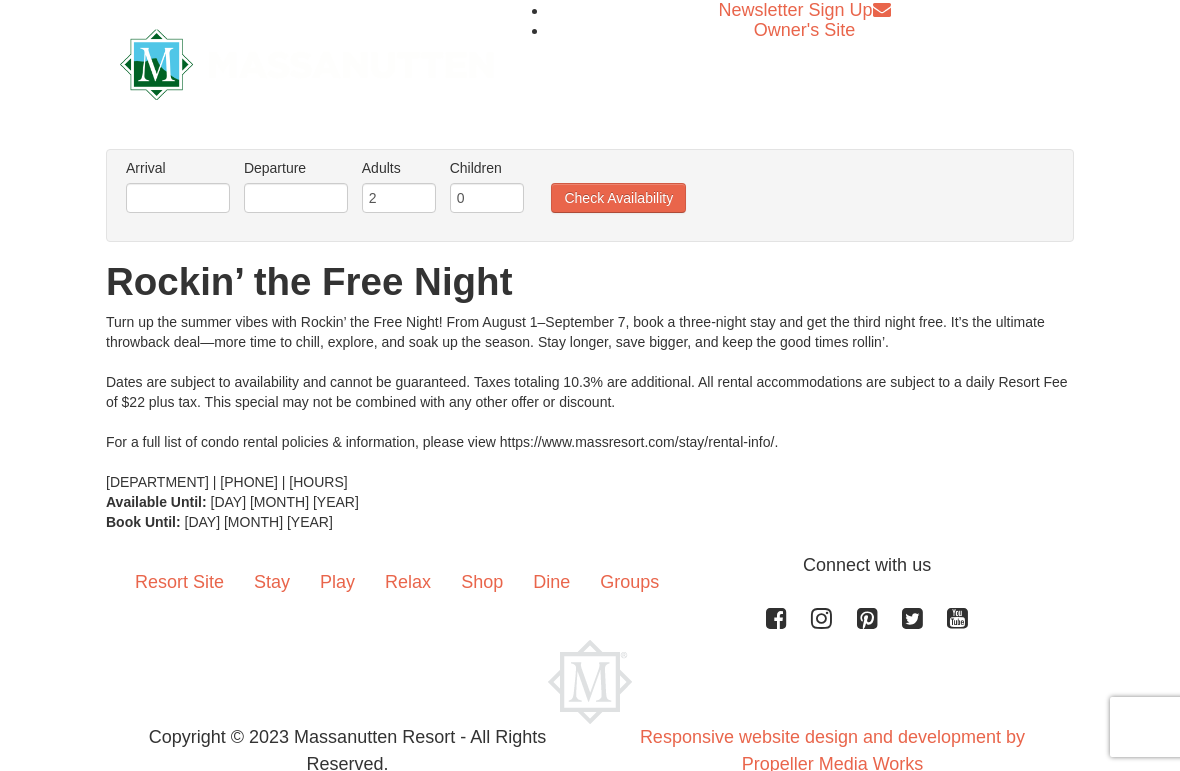 scroll, scrollTop: 0, scrollLeft: 0, axis: both 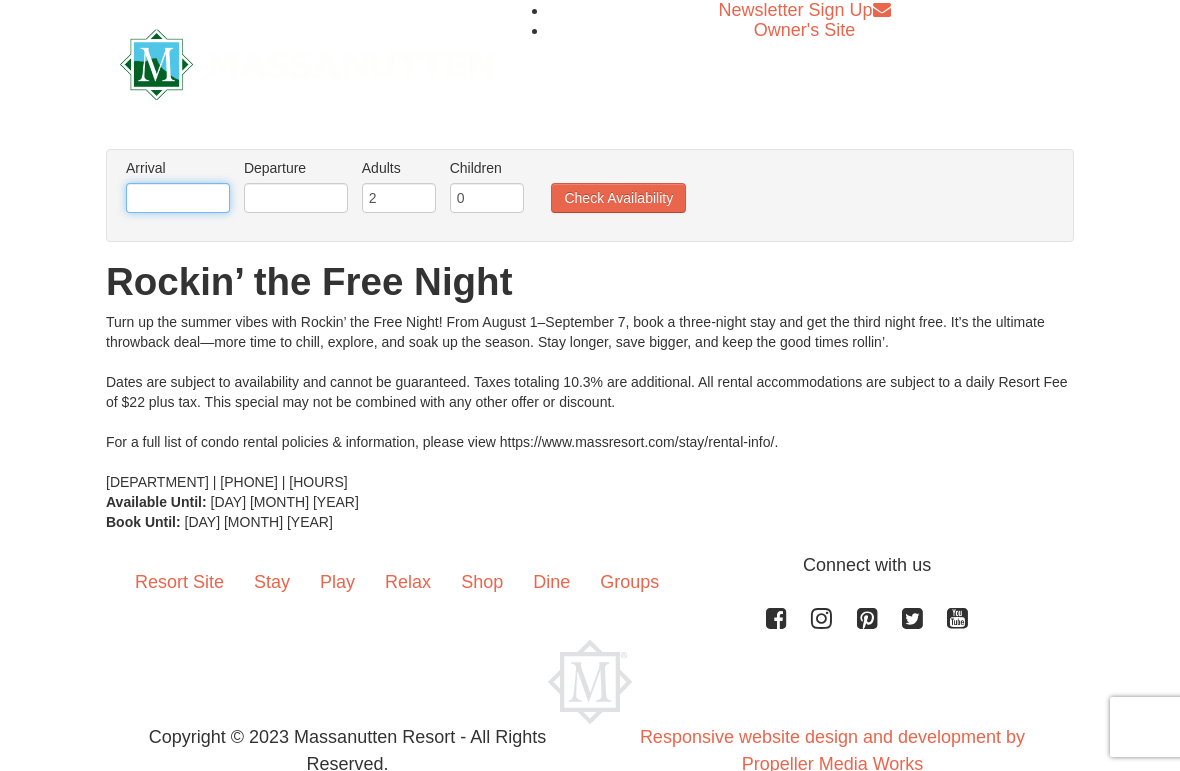 click at bounding box center (178, 198) 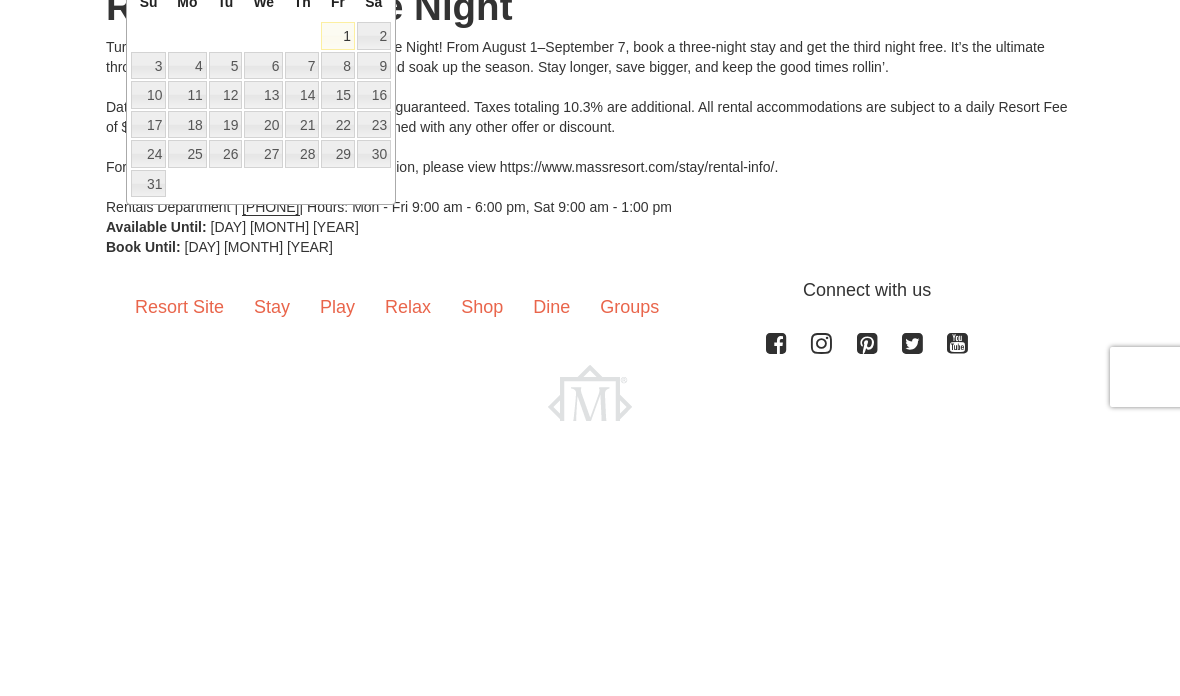 click on "2" at bounding box center (374, 311) 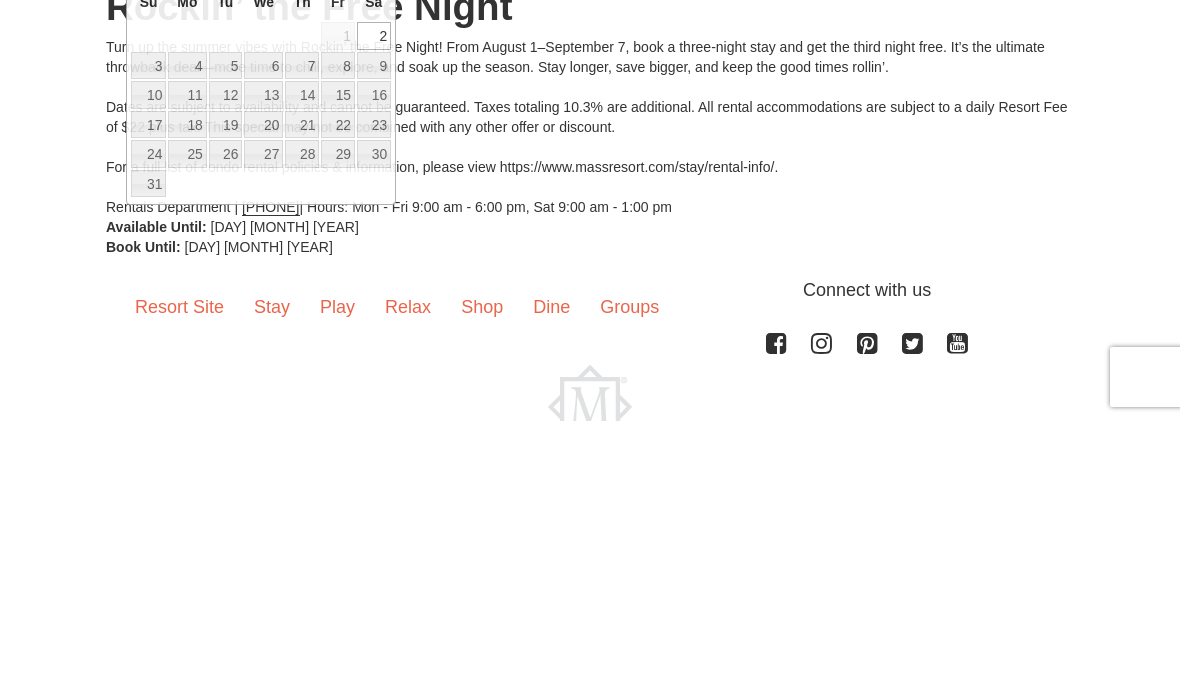 scroll, scrollTop: 120, scrollLeft: 0, axis: vertical 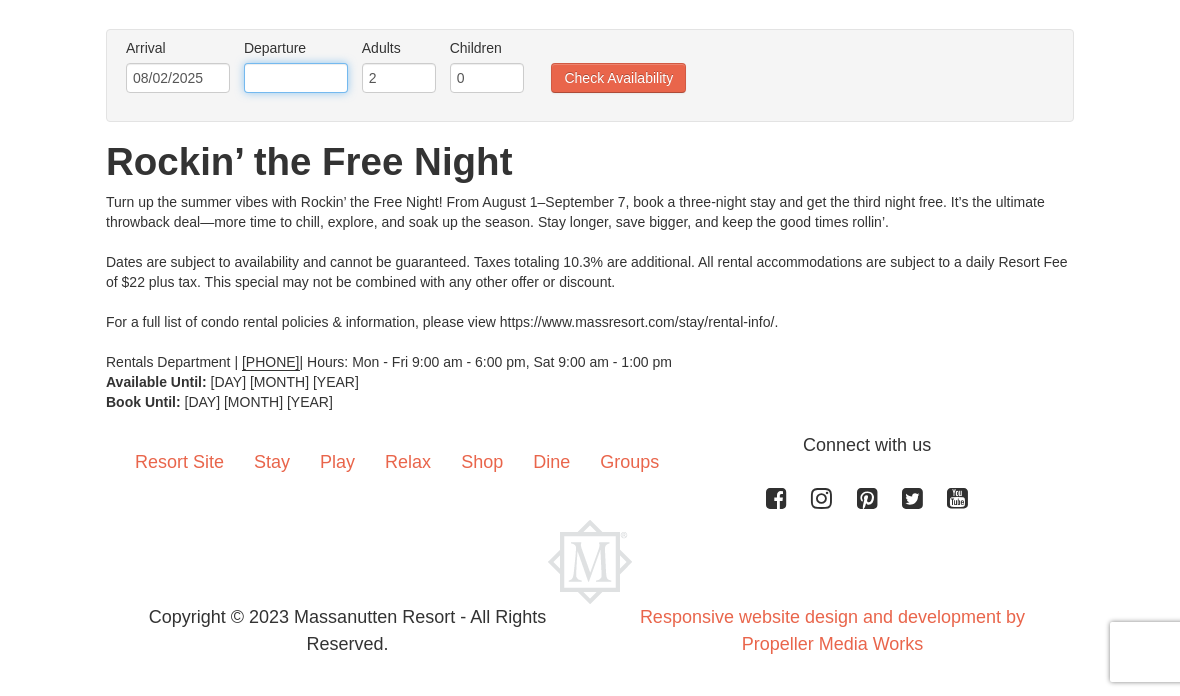 click at bounding box center [296, 78] 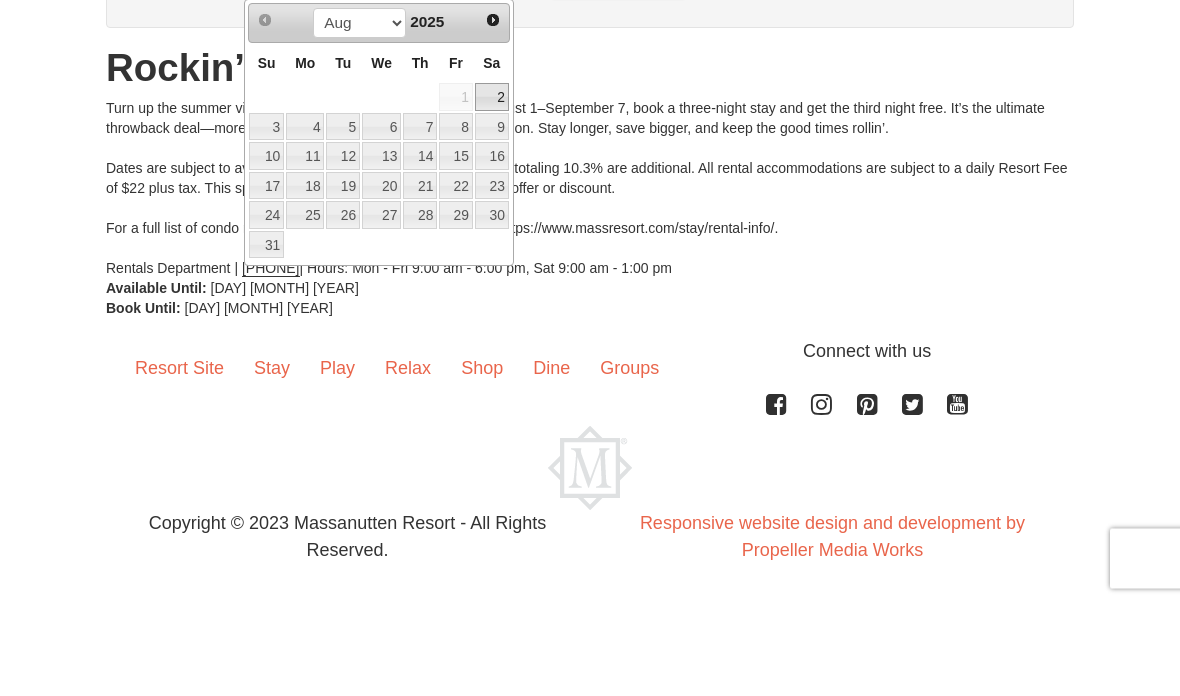 click on "4" at bounding box center (305, 221) 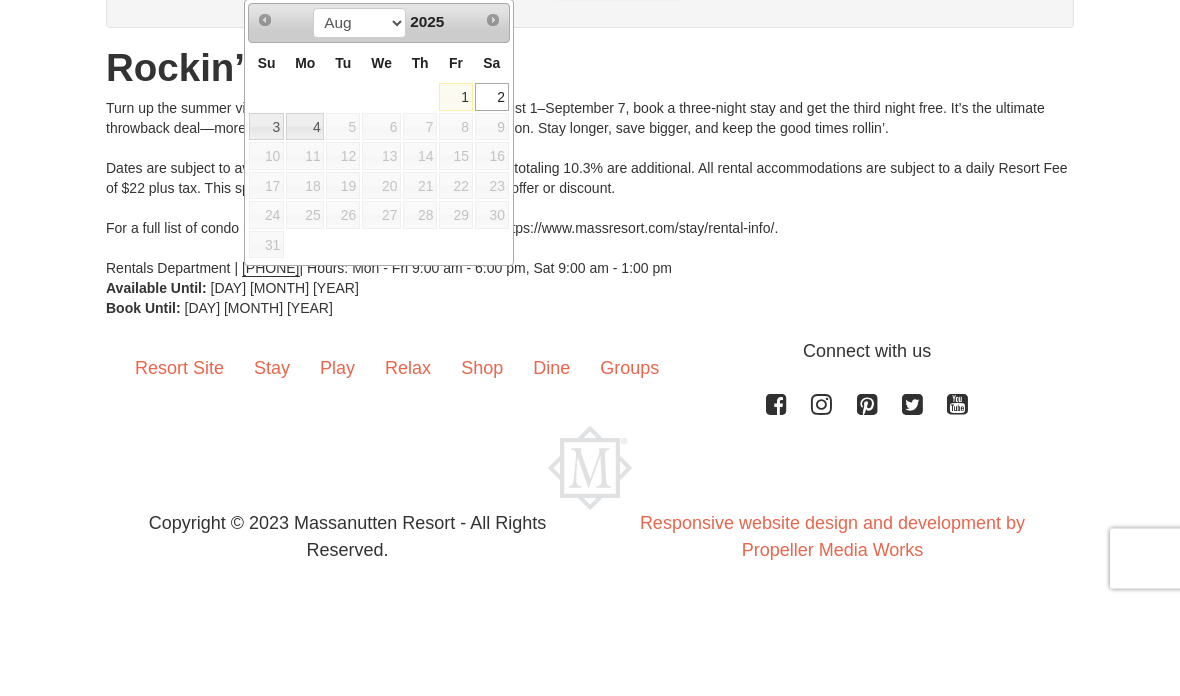 type on "08/04/2025" 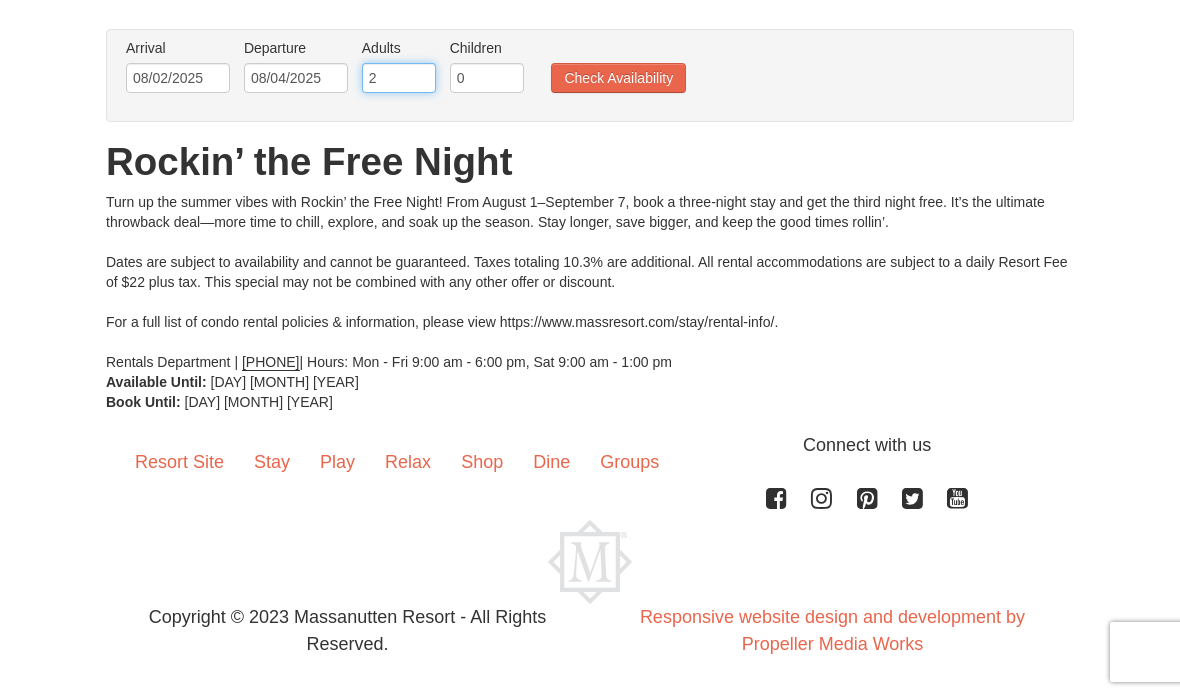 click on "2" at bounding box center (399, 78) 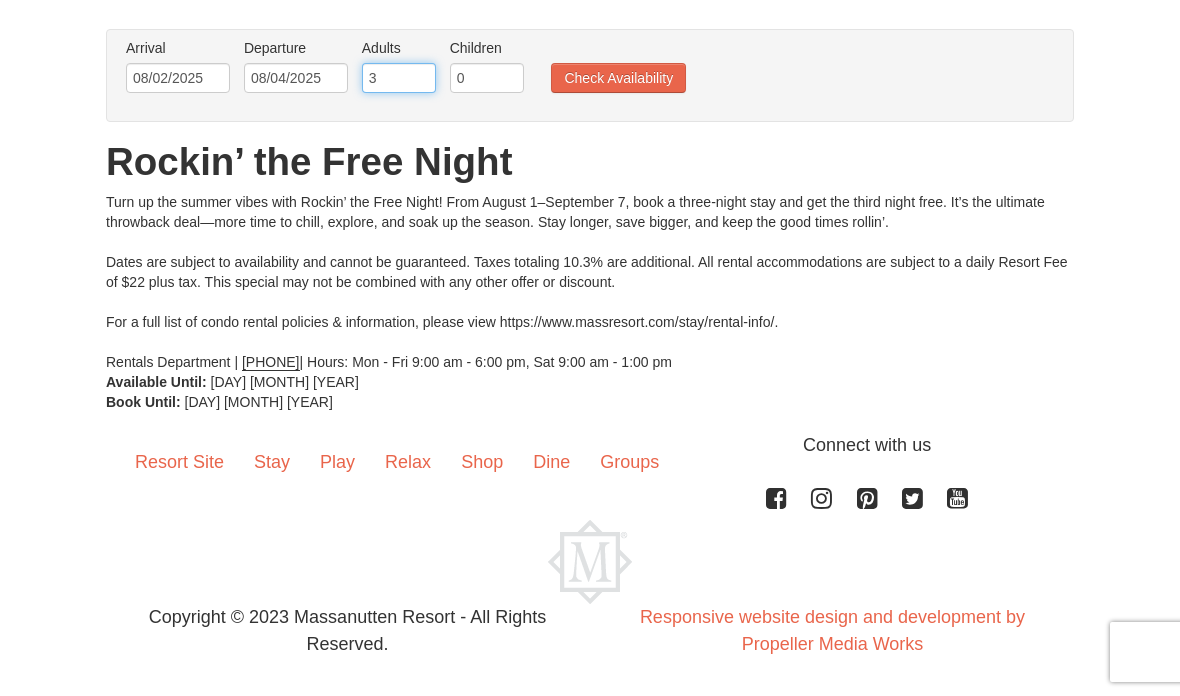 type on "3" 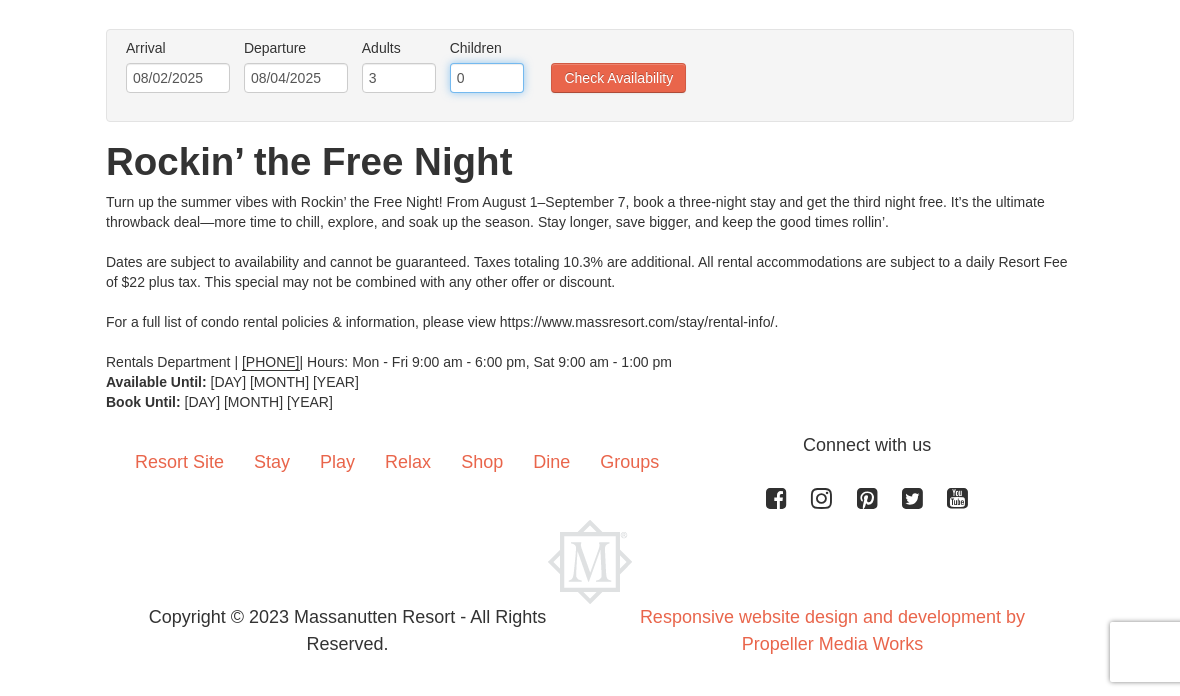 click on "0" at bounding box center (487, 78) 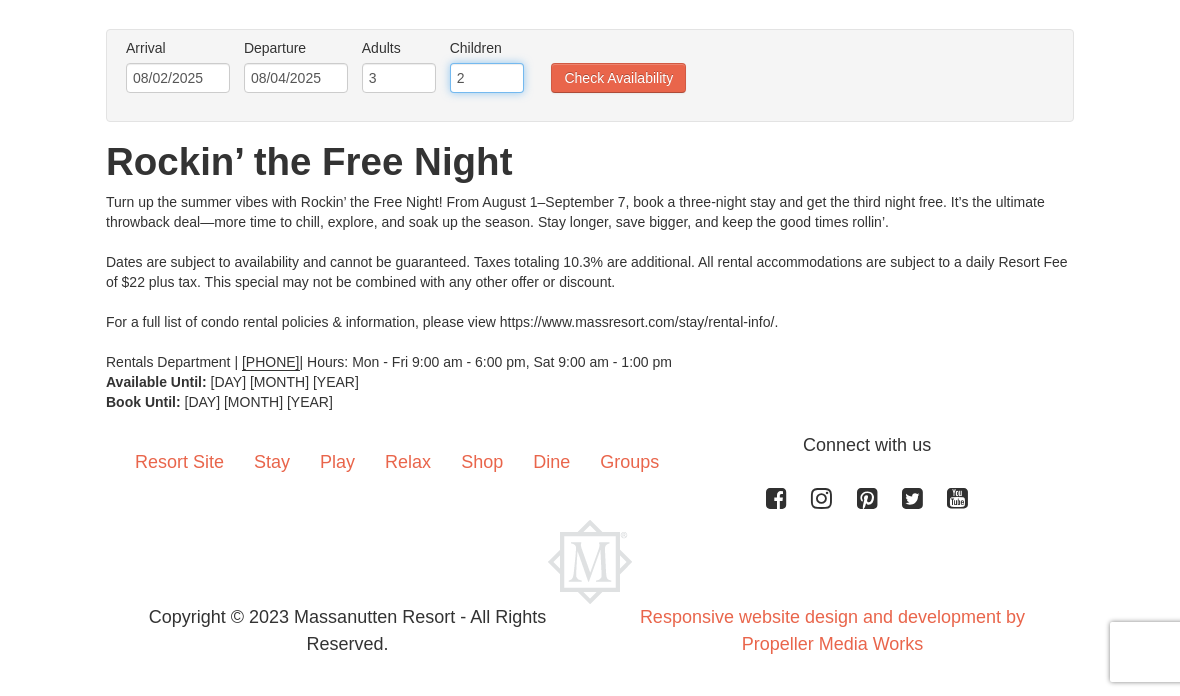 type on "2" 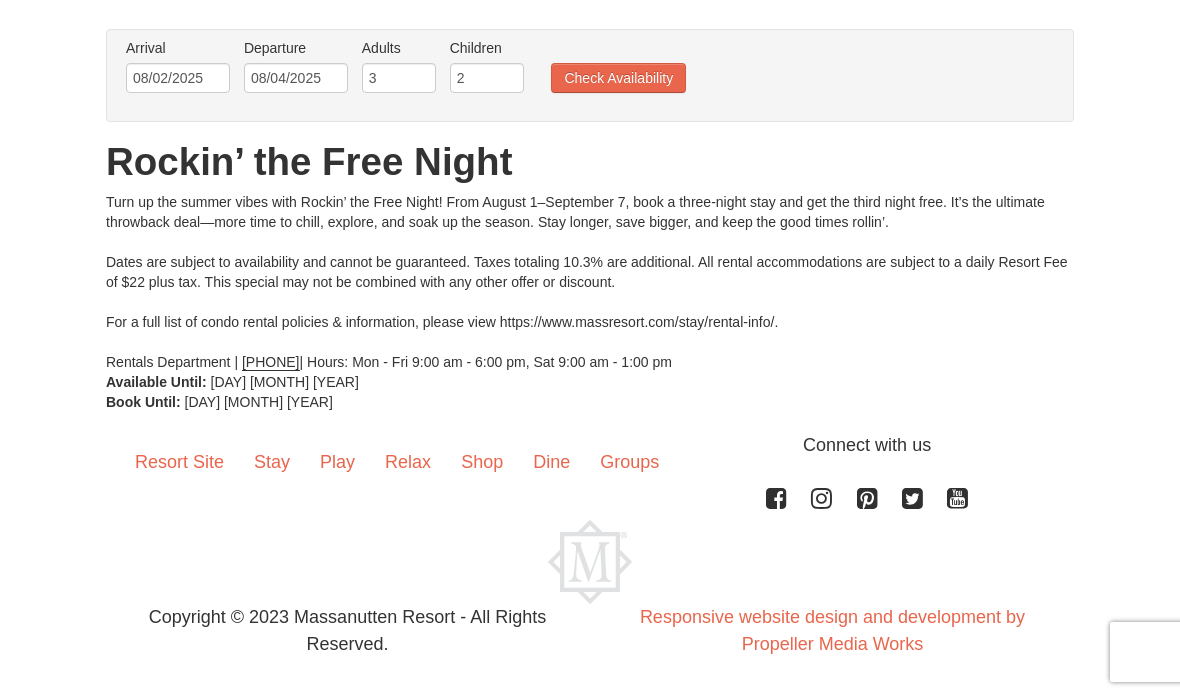 click on "Check Availability" at bounding box center (618, 78) 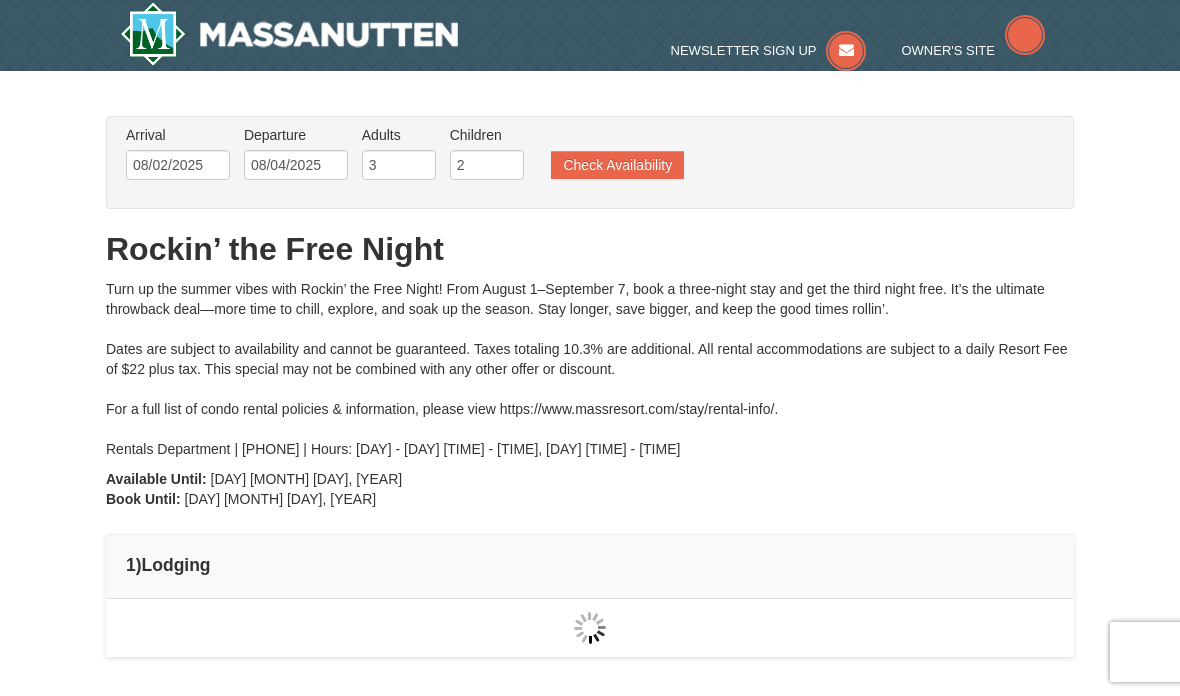 scroll, scrollTop: 0, scrollLeft: 0, axis: both 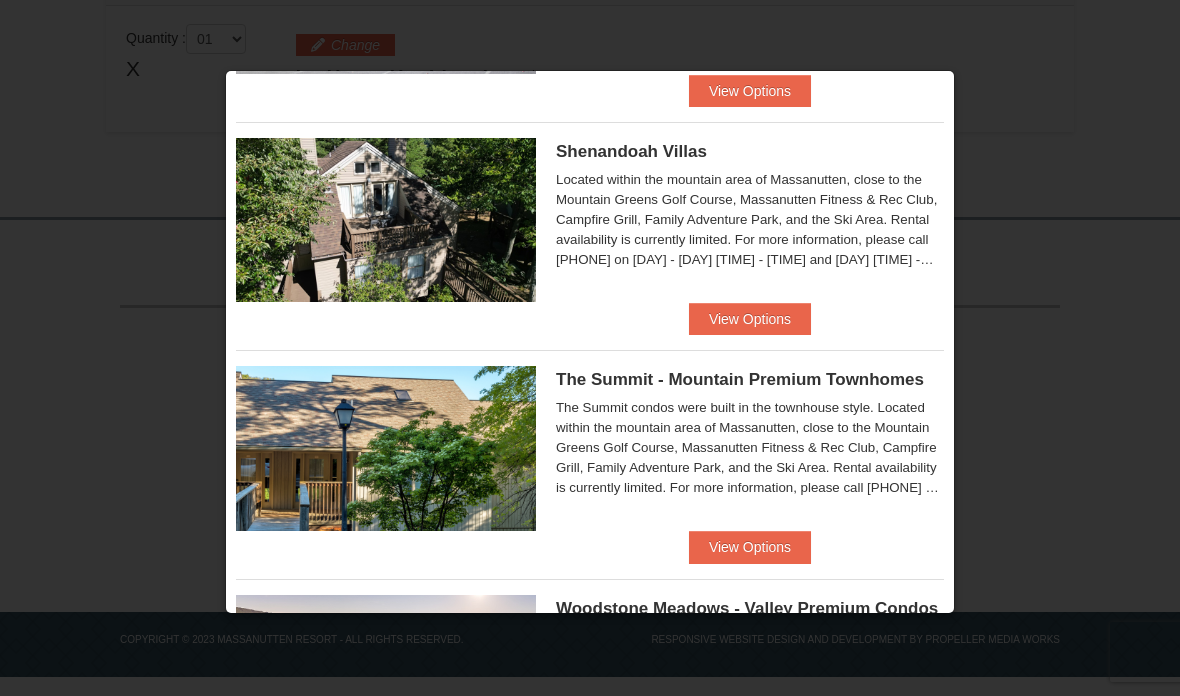 click on "View Options" at bounding box center [750, 547] 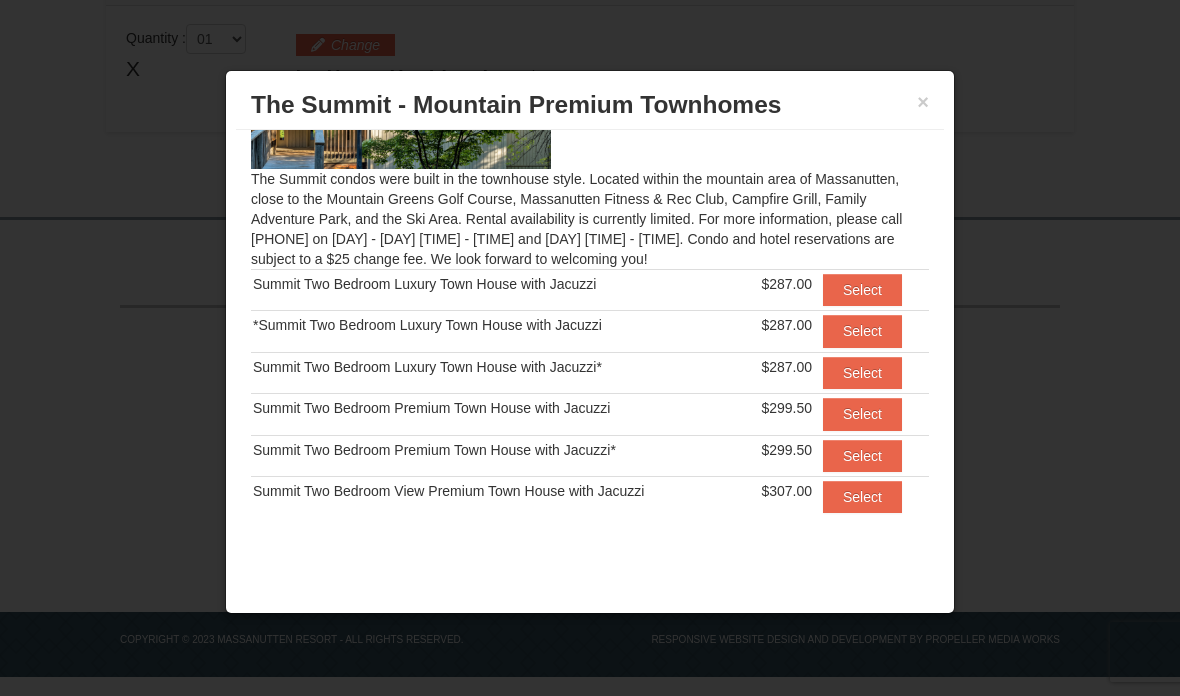scroll, scrollTop: 138, scrollLeft: 0, axis: vertical 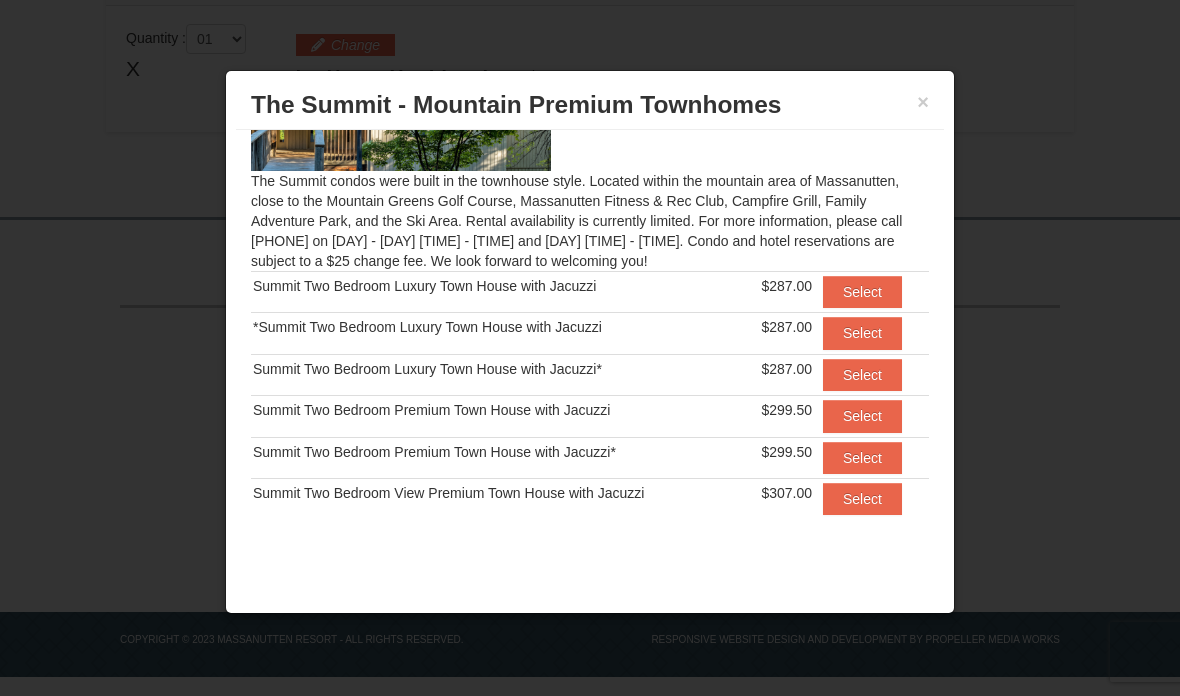 click on "Select" at bounding box center (862, 458) 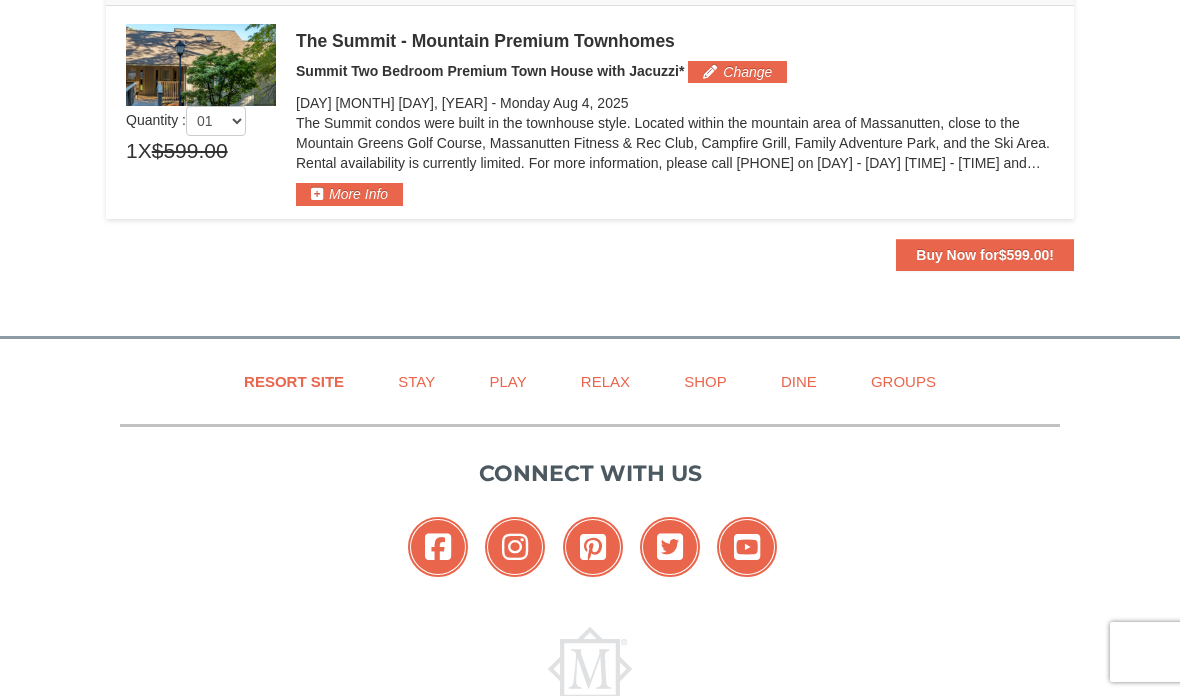 click on "Change" at bounding box center [737, 72] 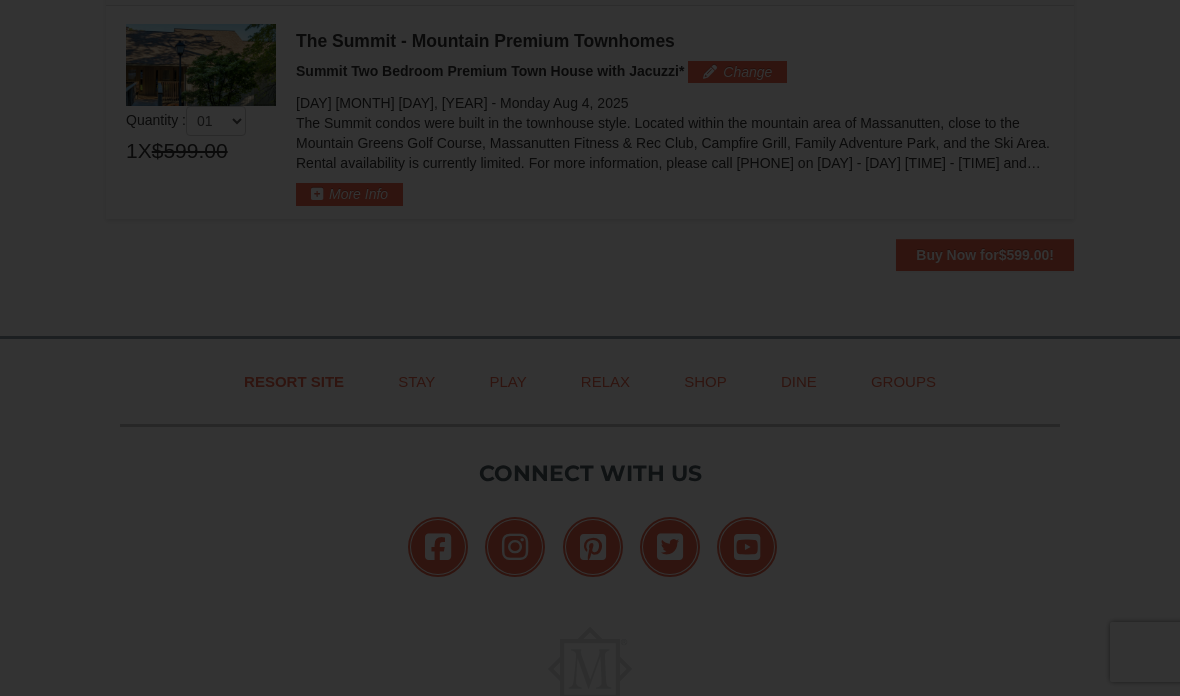 scroll, scrollTop: 595, scrollLeft: 0, axis: vertical 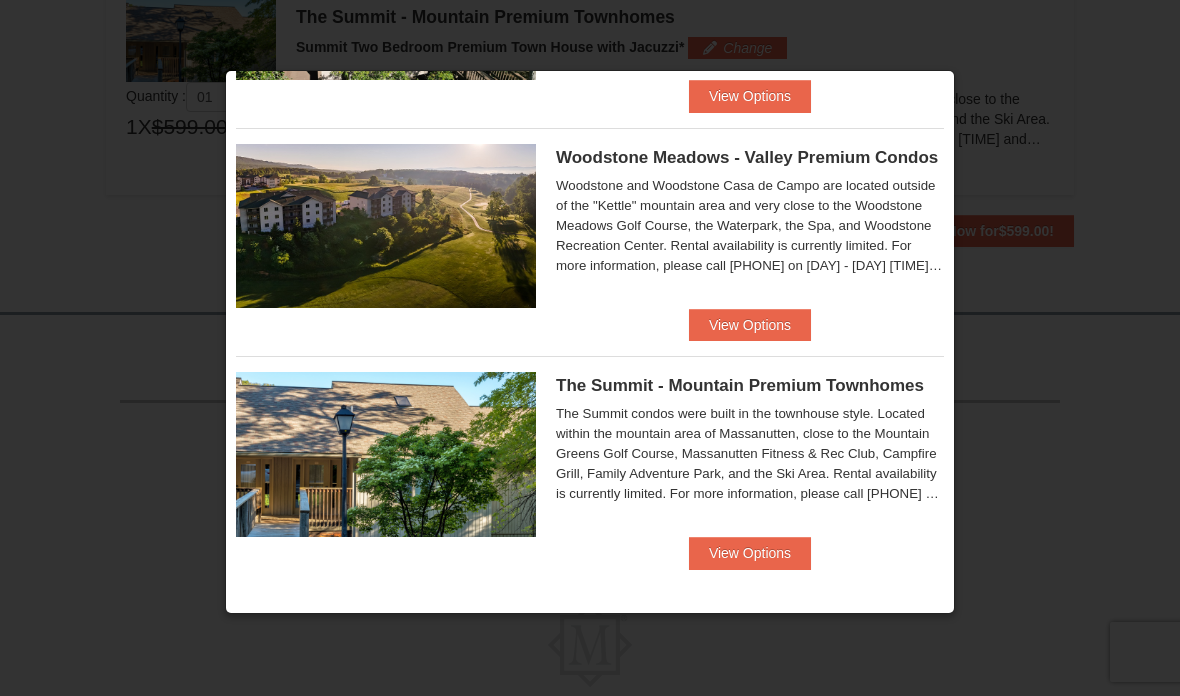 click on "View Options" at bounding box center (750, 553) 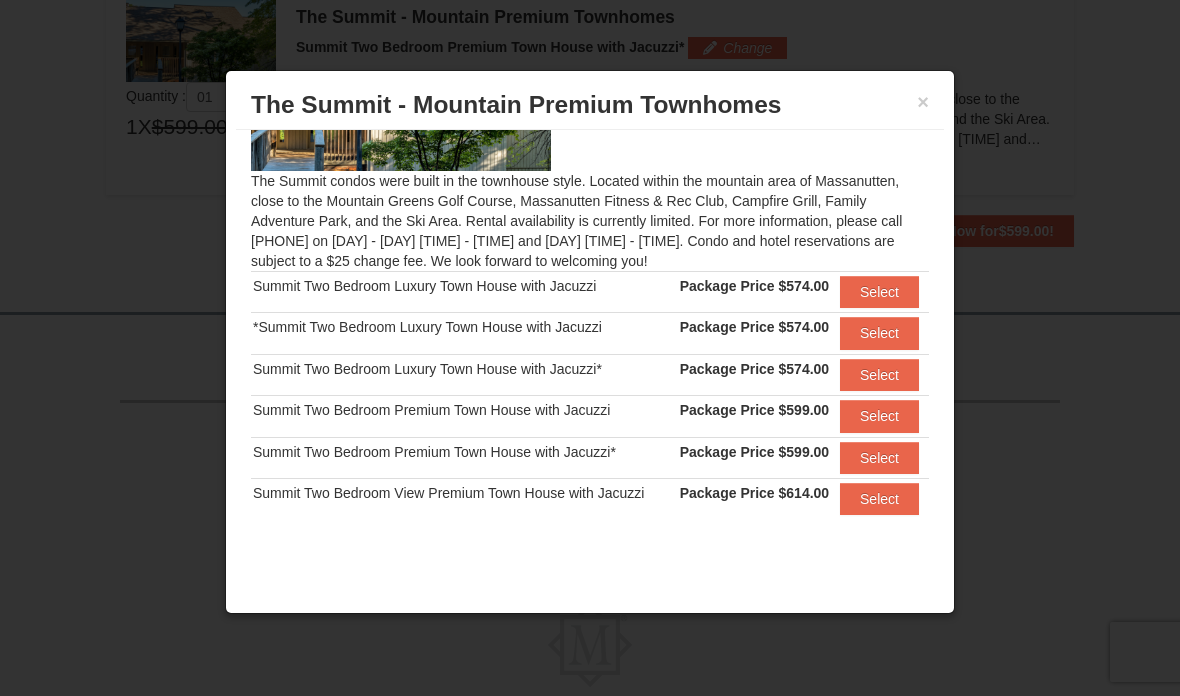 click on "Select" at bounding box center (879, 375) 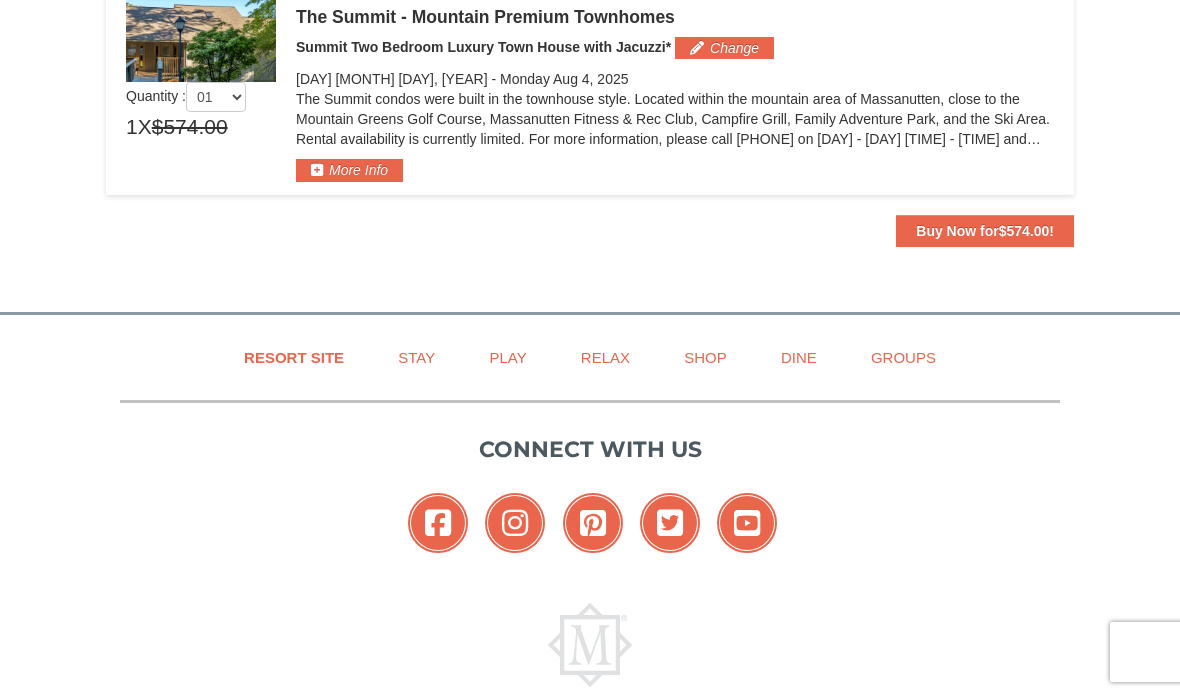 click on "Buy Now for
$574.00 !" at bounding box center (985, 231) 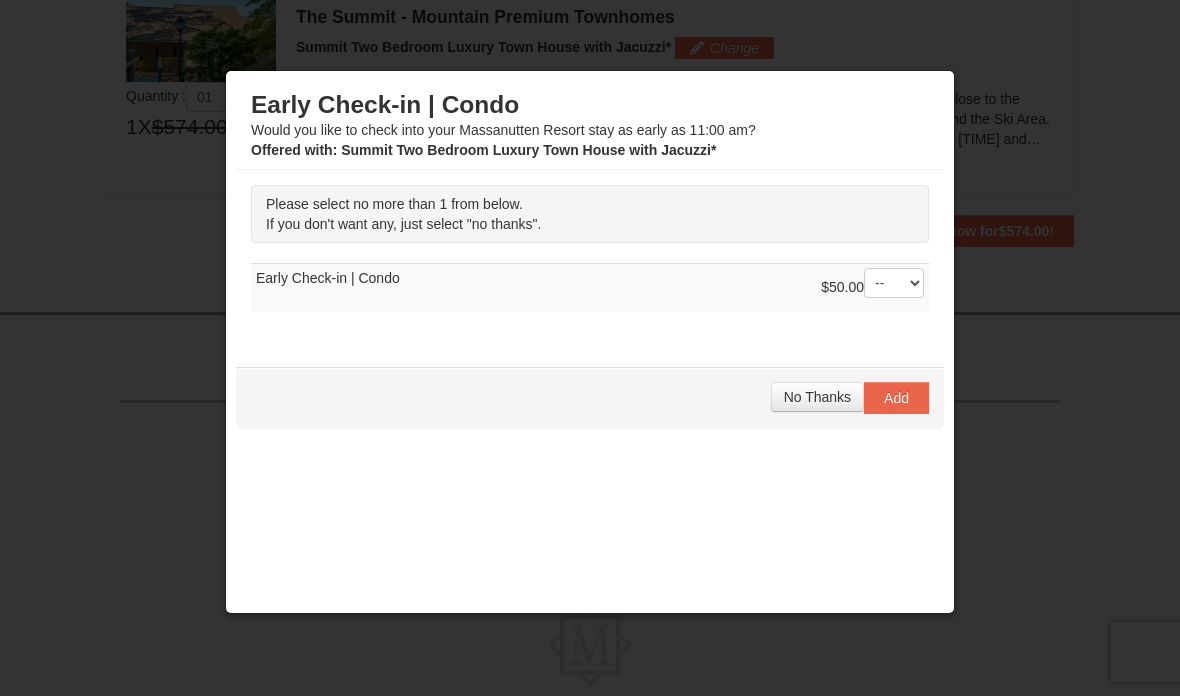 click on "No Thanks" at bounding box center (817, 397) 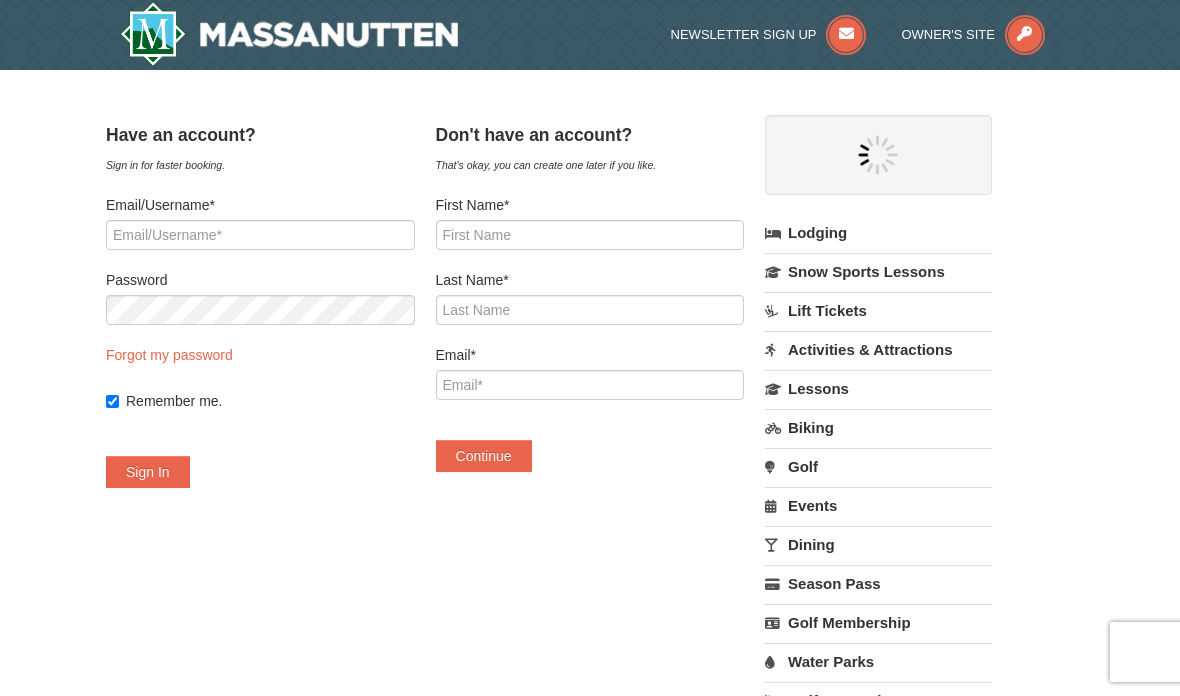 scroll, scrollTop: 0, scrollLeft: 0, axis: both 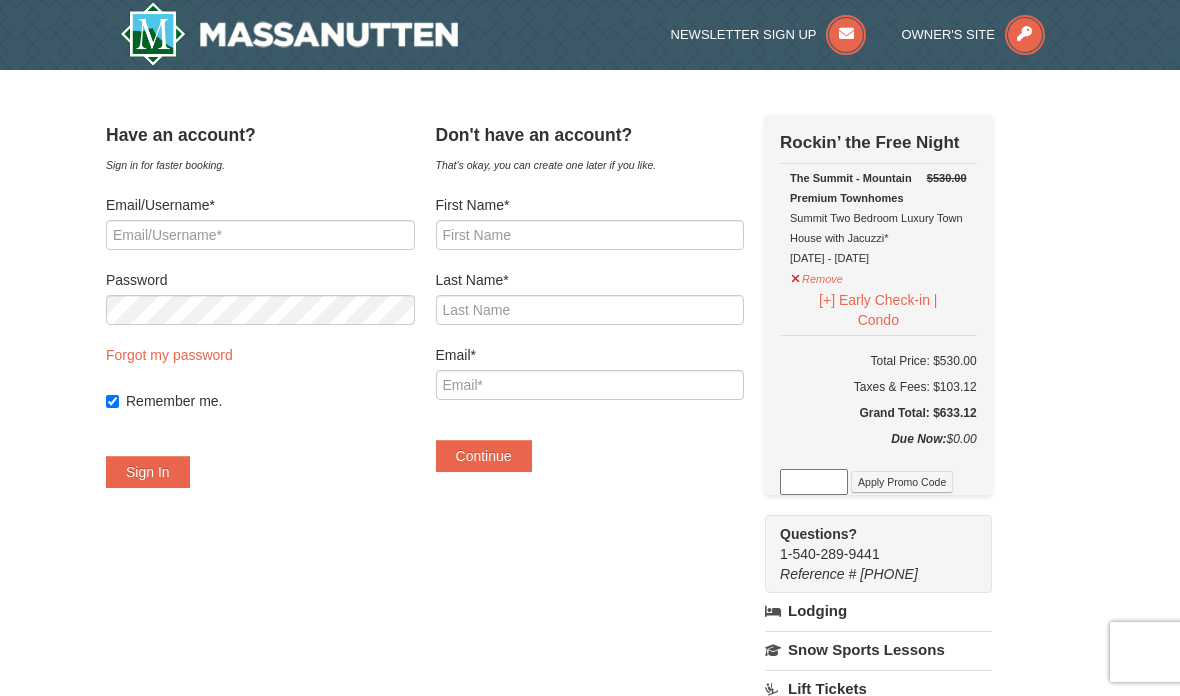 click on "Email/Username*
Password
Forgot my password
Remember me.
Sign In" at bounding box center (260, 341) 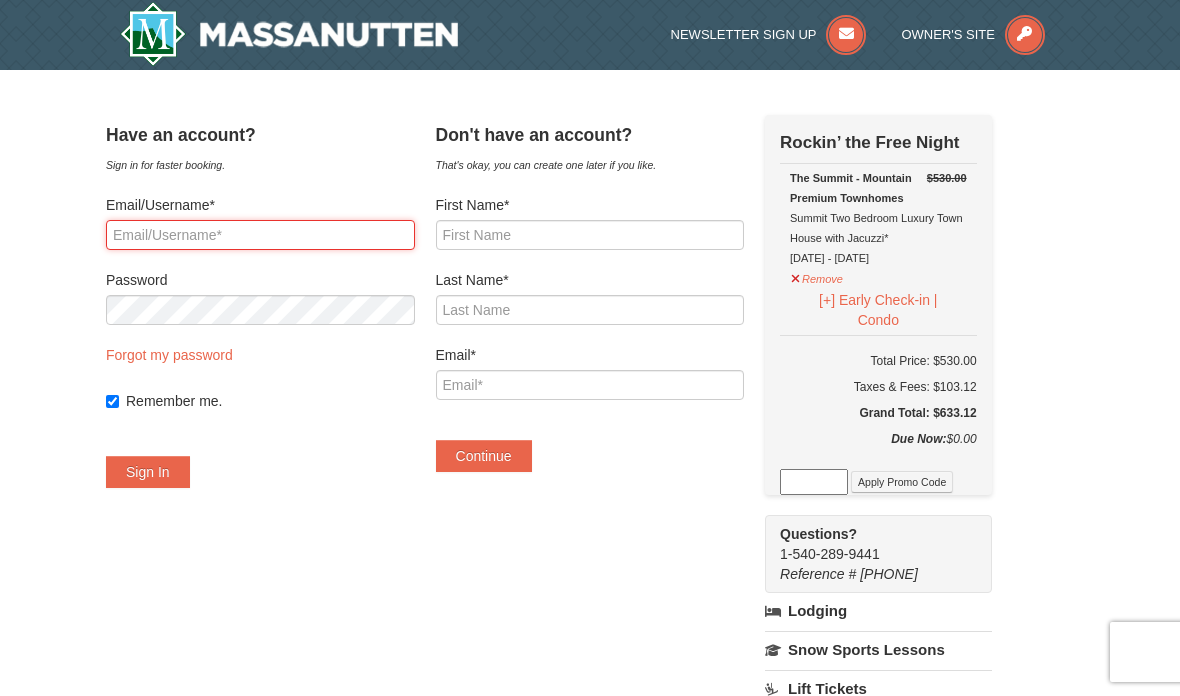 click on "Email/Username*" at bounding box center (260, 235) 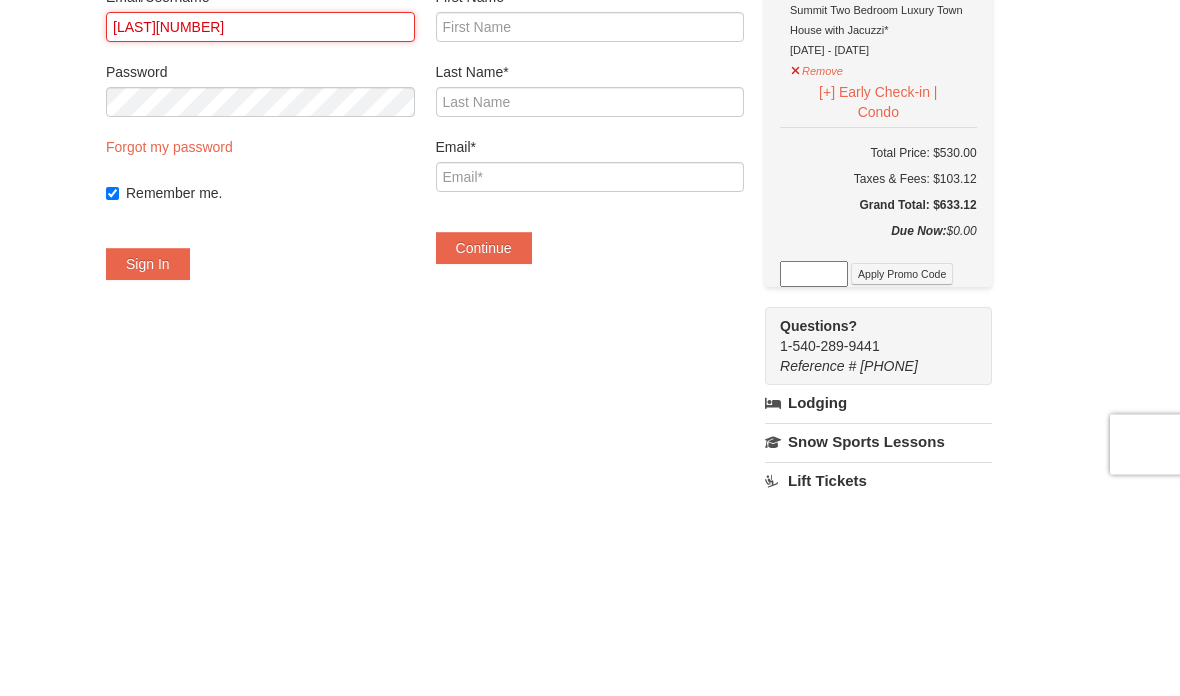 type on "khardman1124" 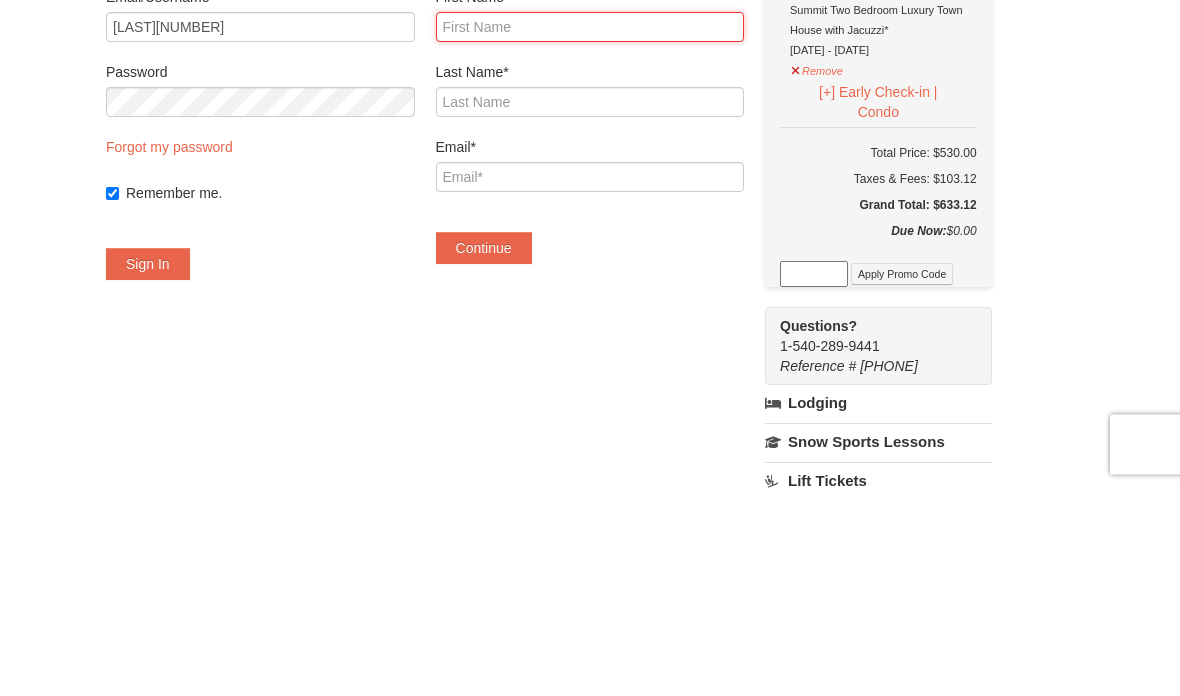 click on "First Name*" at bounding box center [590, 235] 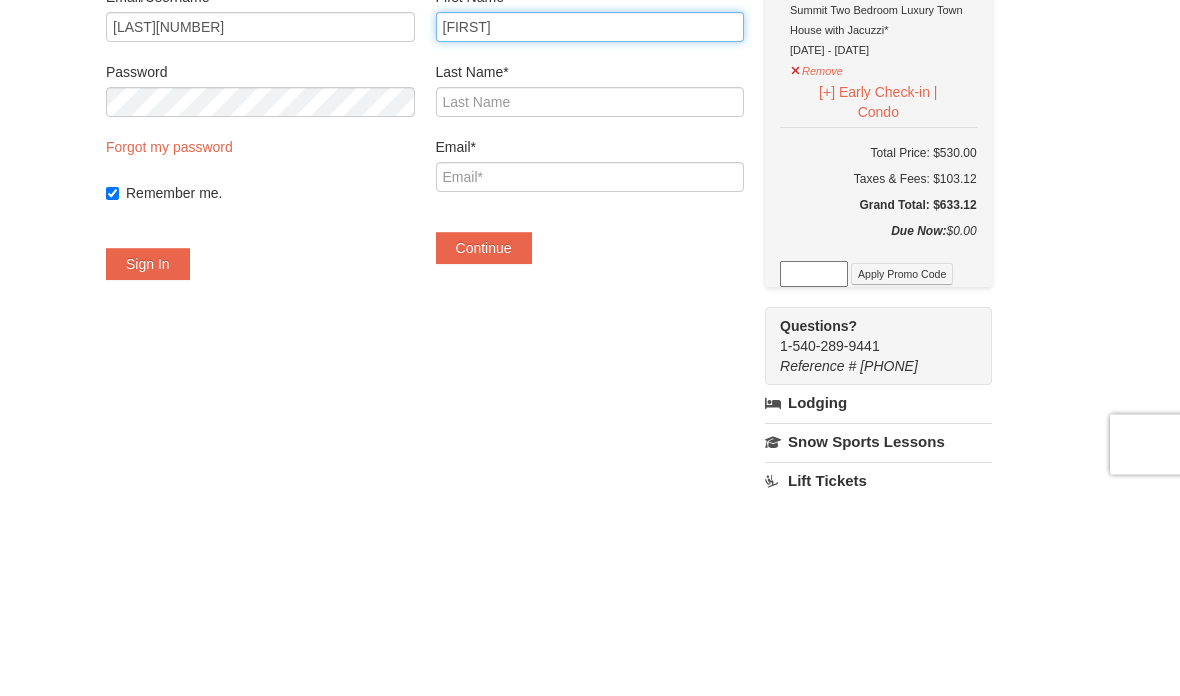 type on "Kimberly" 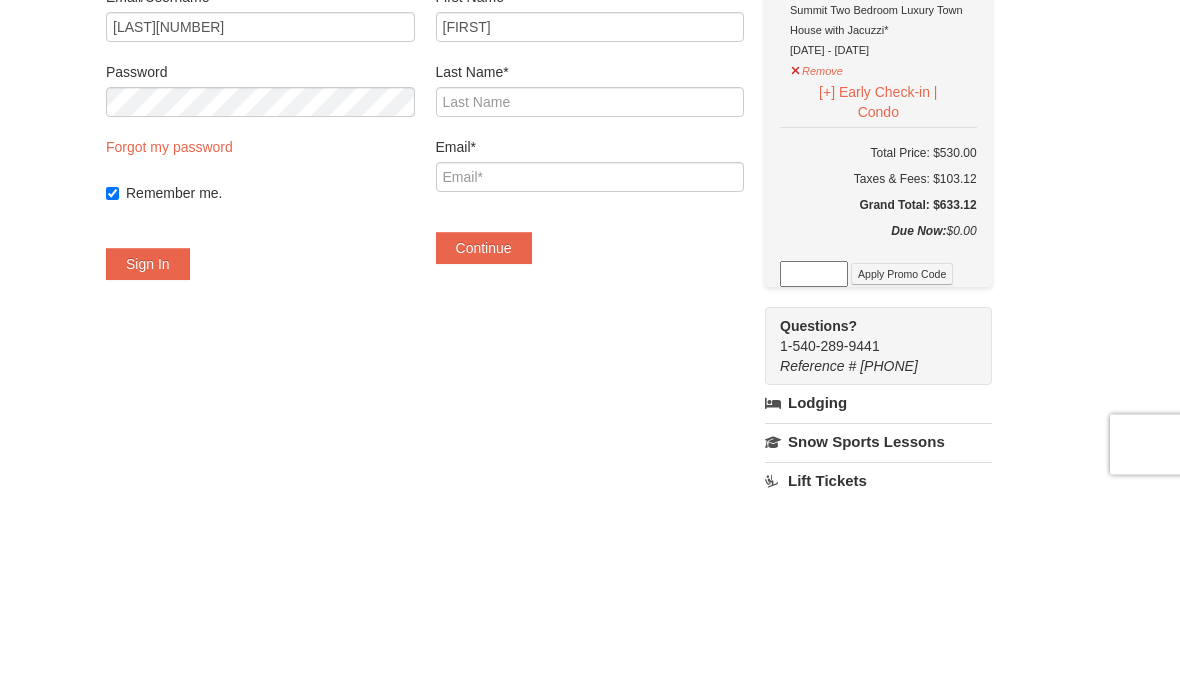 click on "Last Name*" at bounding box center (590, 280) 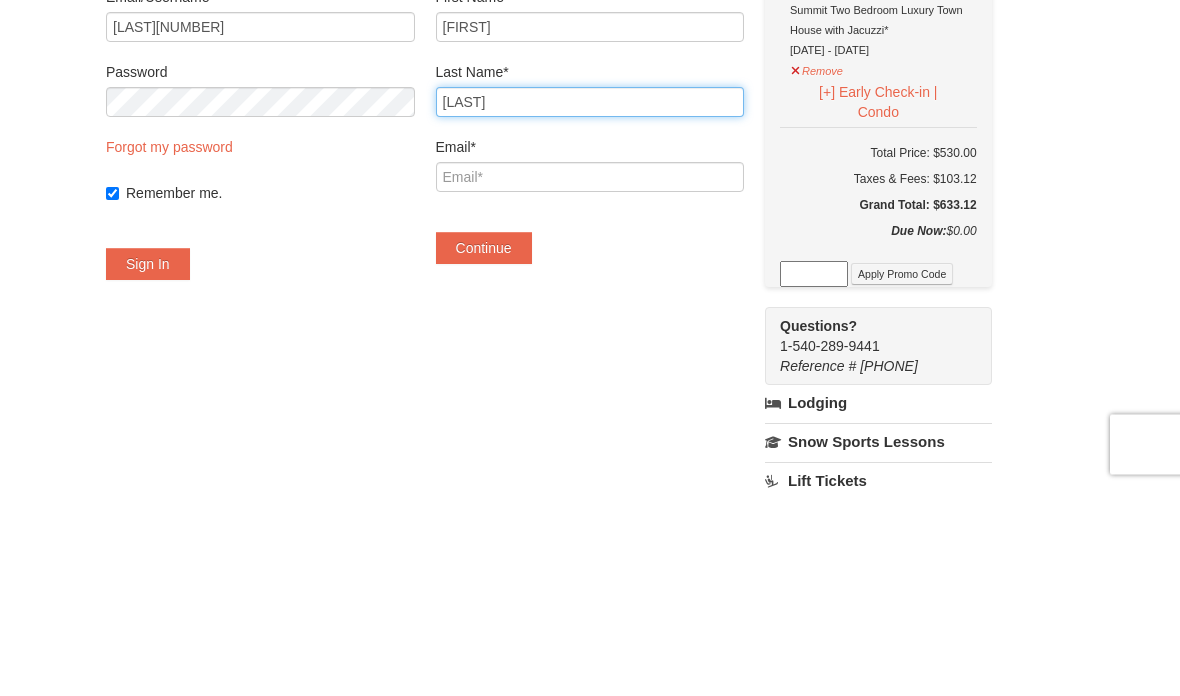 type on "Hardman" 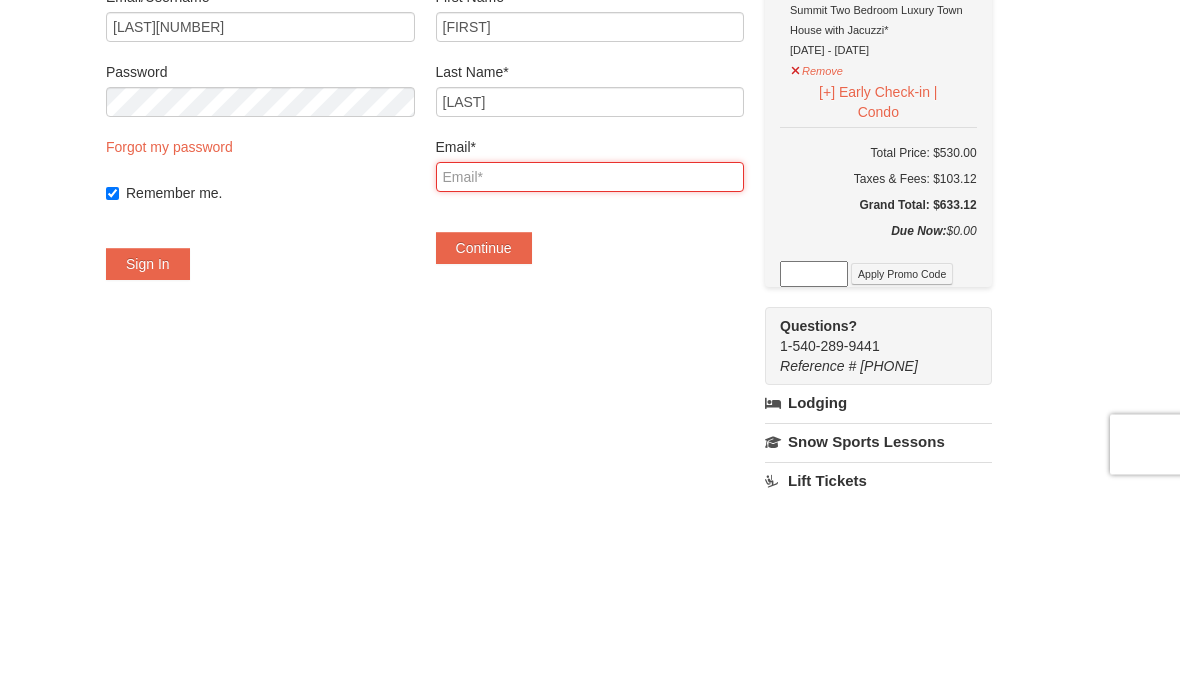 click on "Email*" at bounding box center [590, 385] 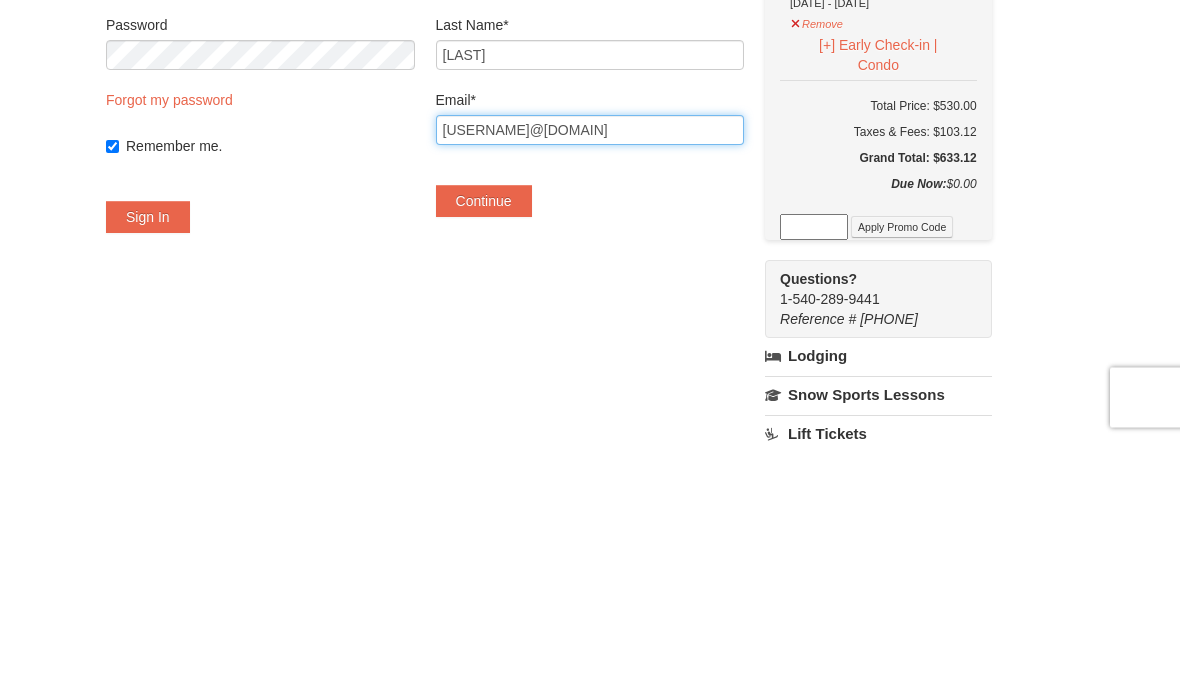 type on "Kimmy199994@gmail.com" 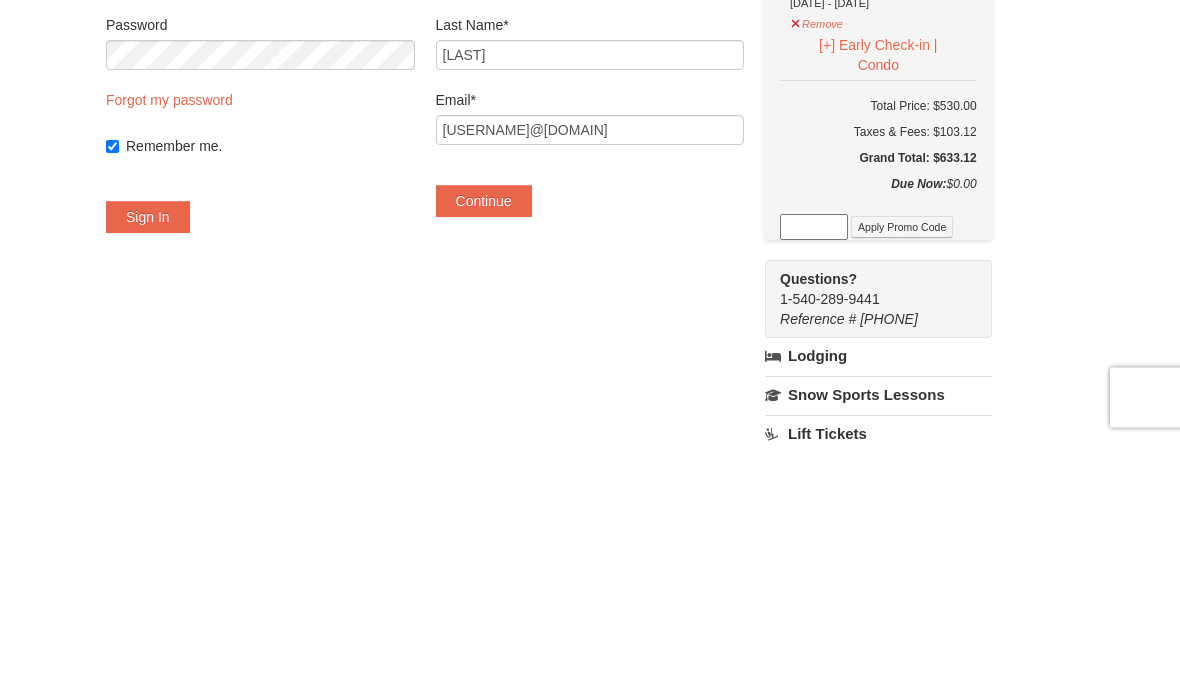 click on "Continue" at bounding box center (484, 456) 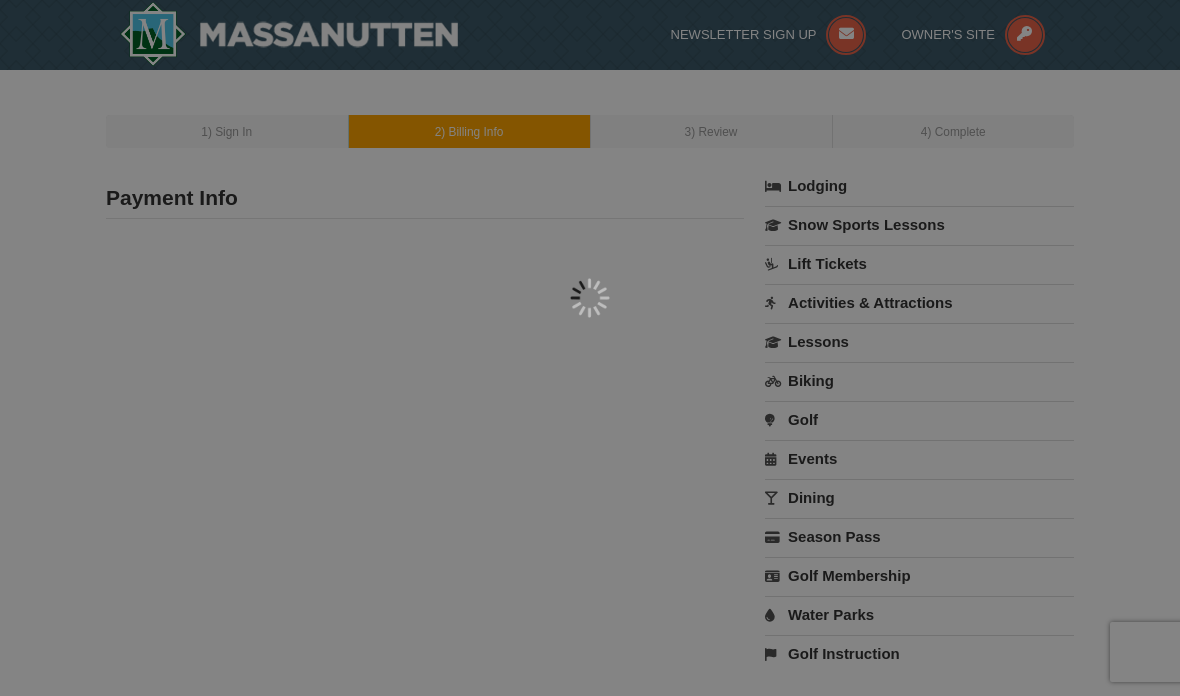 scroll, scrollTop: 0, scrollLeft: 0, axis: both 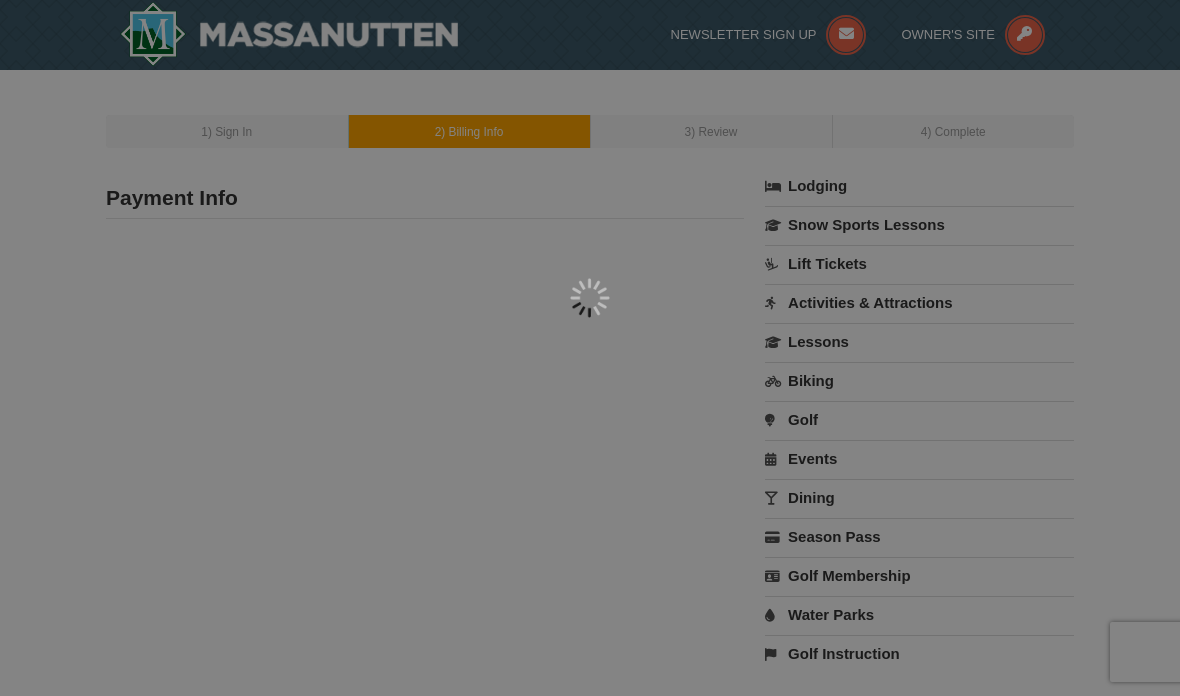 type on "Kimberly Hardman" 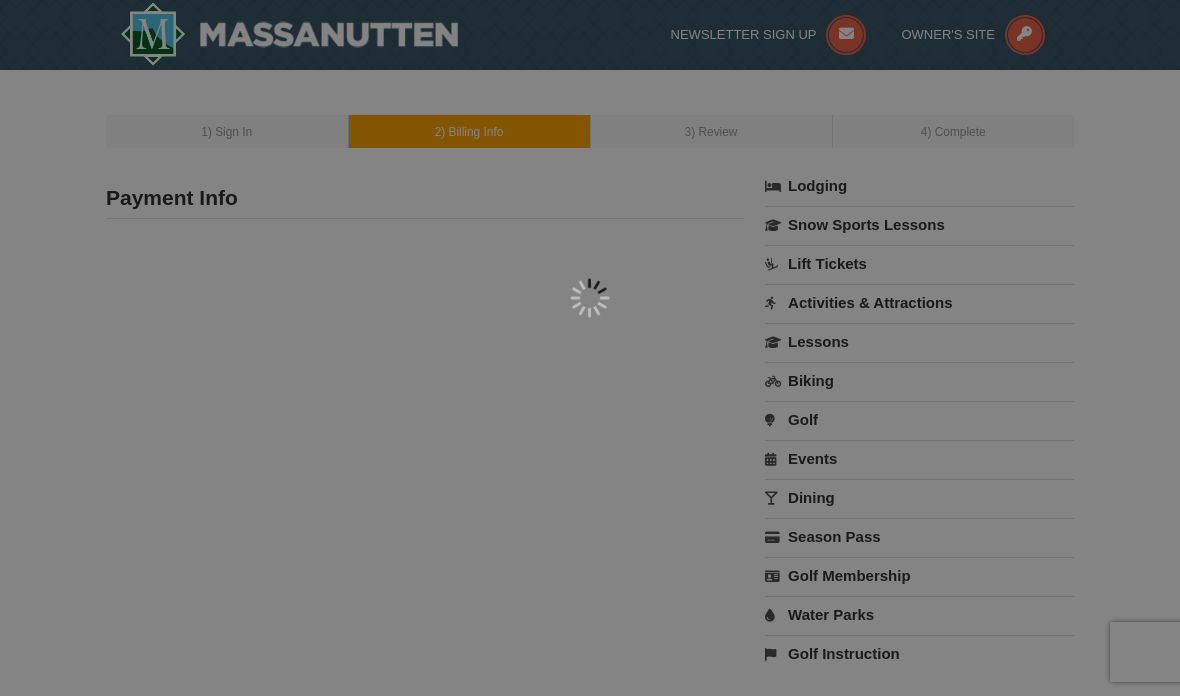 type on "Kimmy199994@gmail.com" 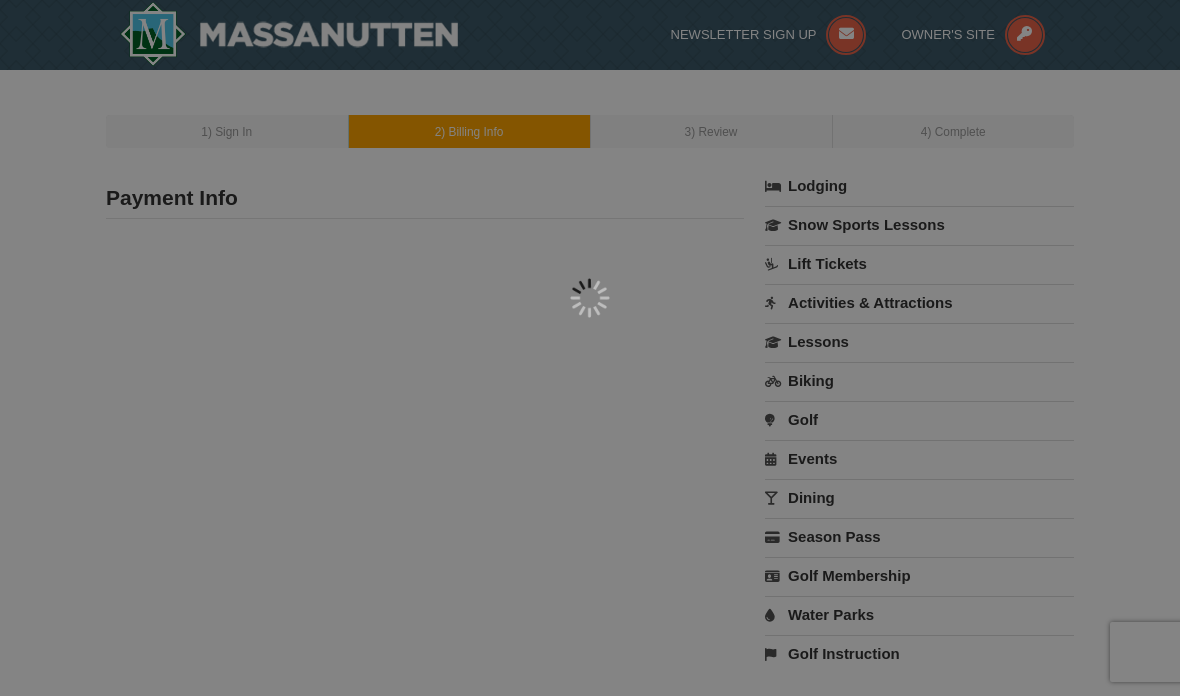 select on "8" 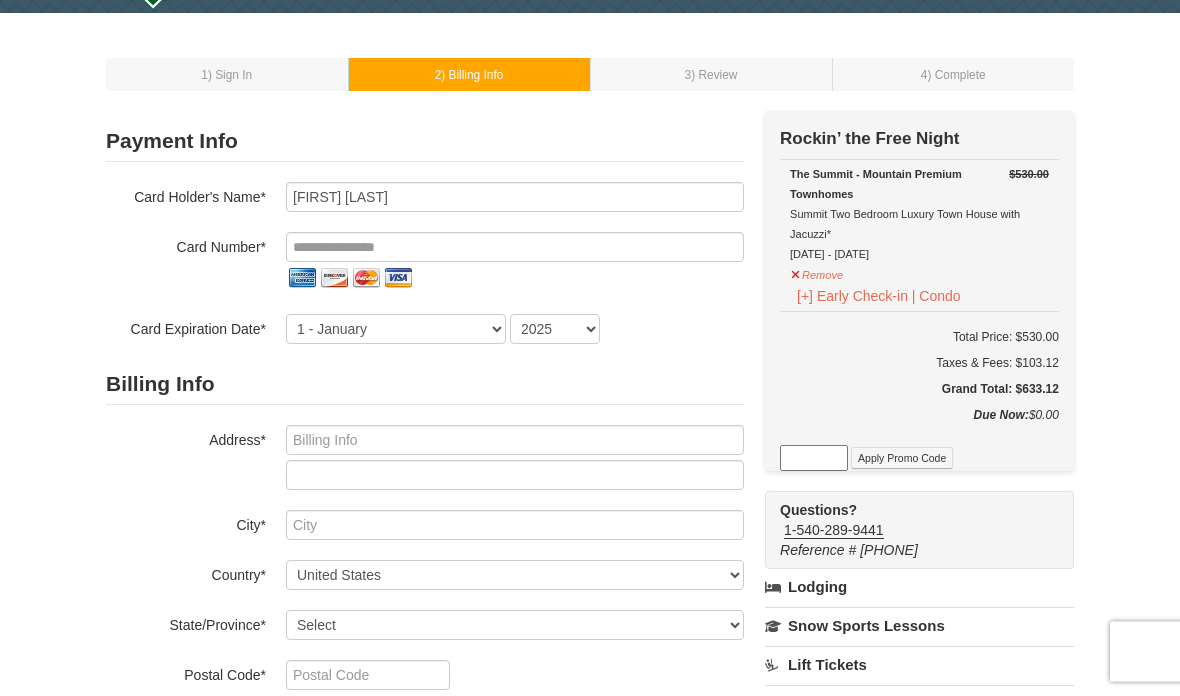 scroll, scrollTop: 0, scrollLeft: 0, axis: both 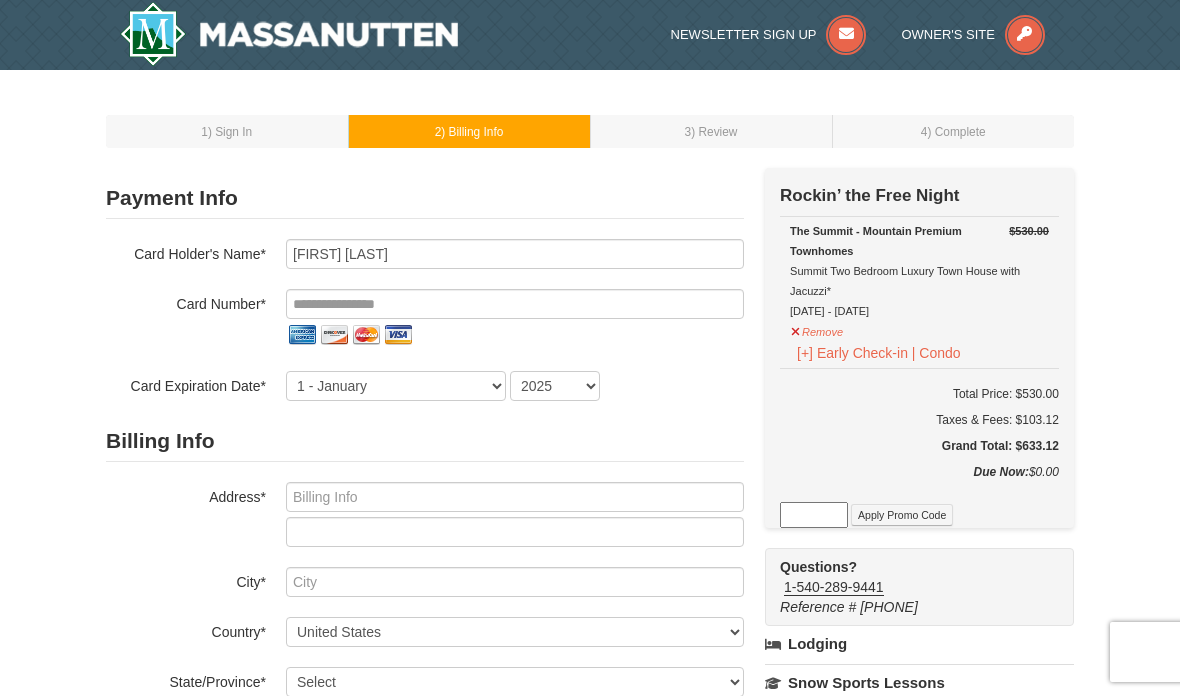 click at bounding box center [515, 304] 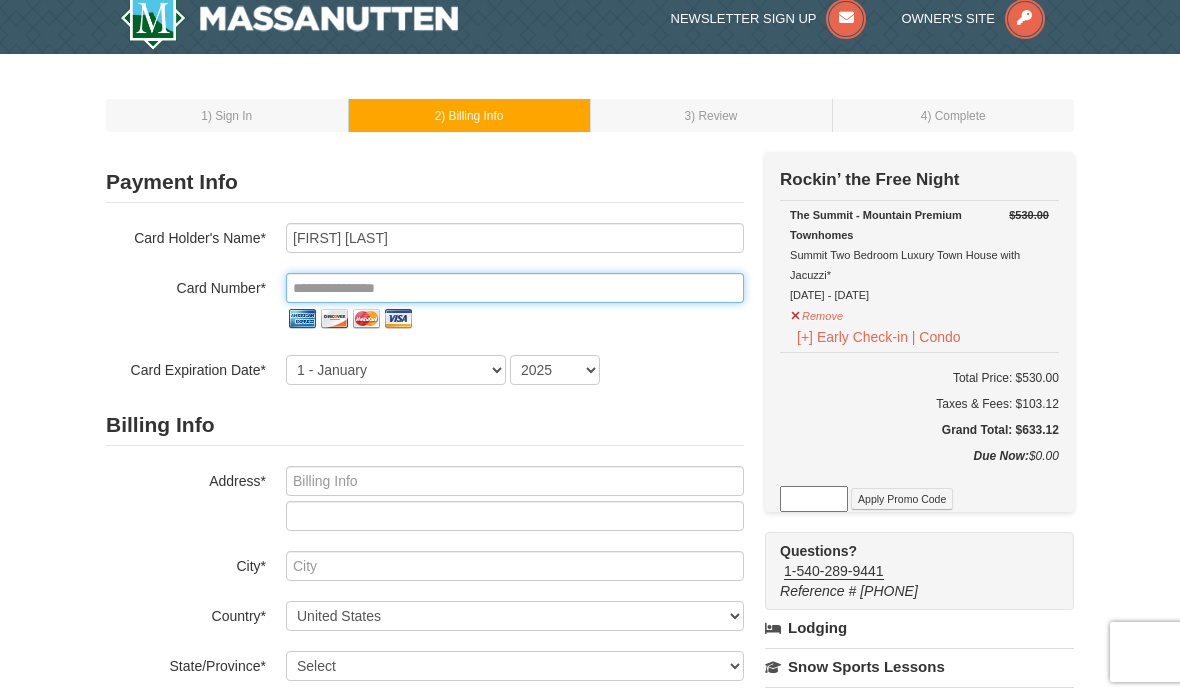 scroll, scrollTop: 0, scrollLeft: 0, axis: both 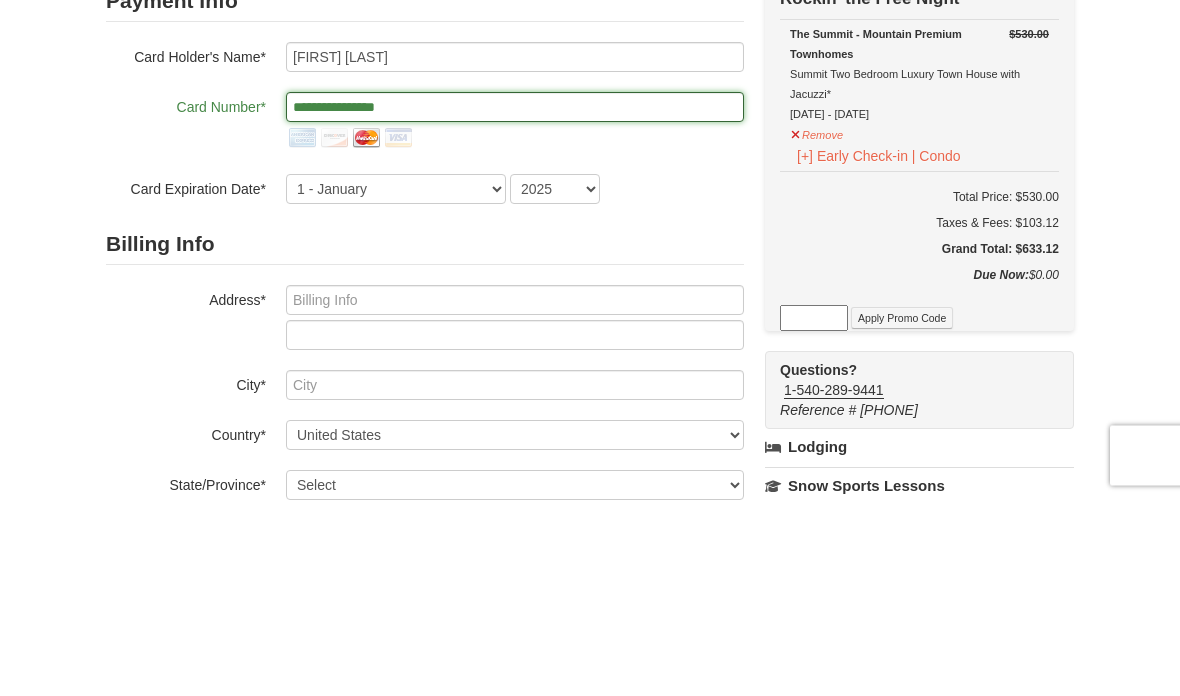 type on "**********" 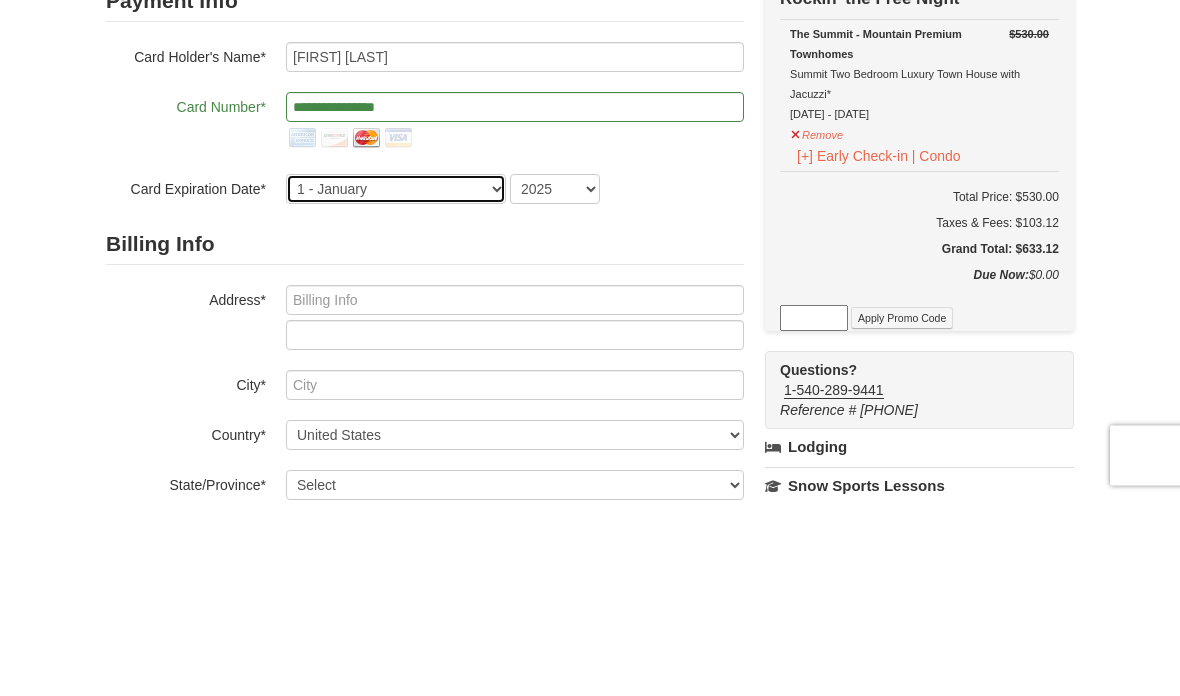 click on "1 - January 2 - February 3 - March 4 - April 5 - May 6 - June 7 - July 8 - August 9 - September 10 - October 11 - November 12 - December" at bounding box center (396, 386) 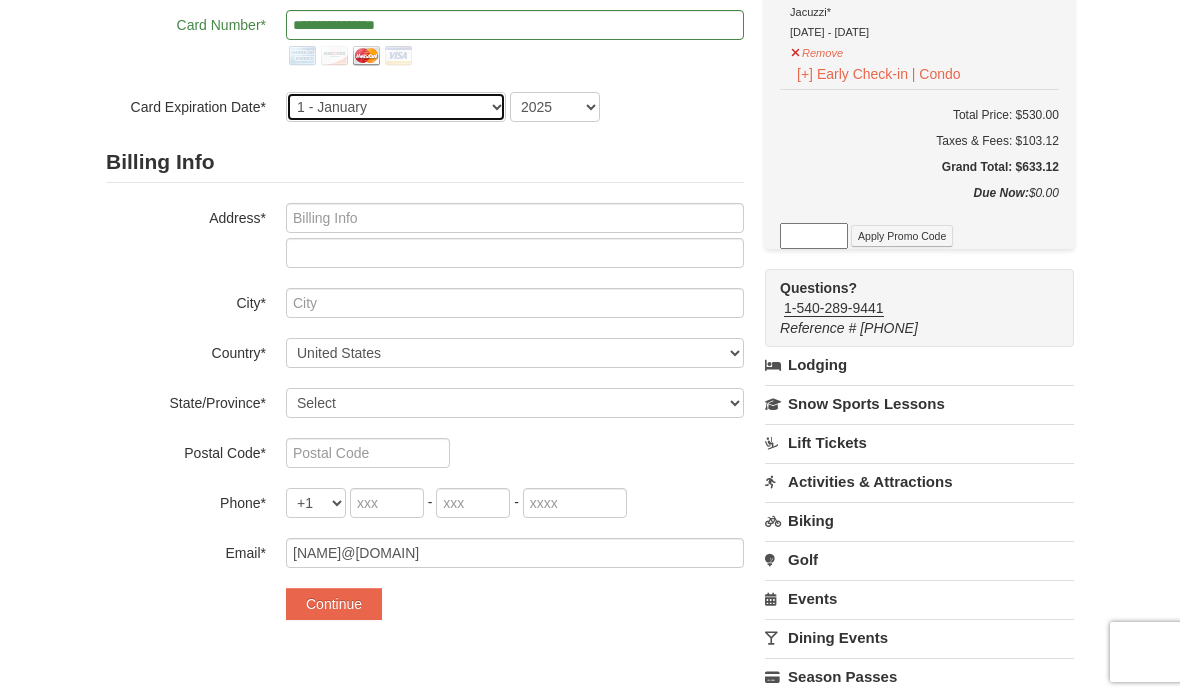 select on "3" 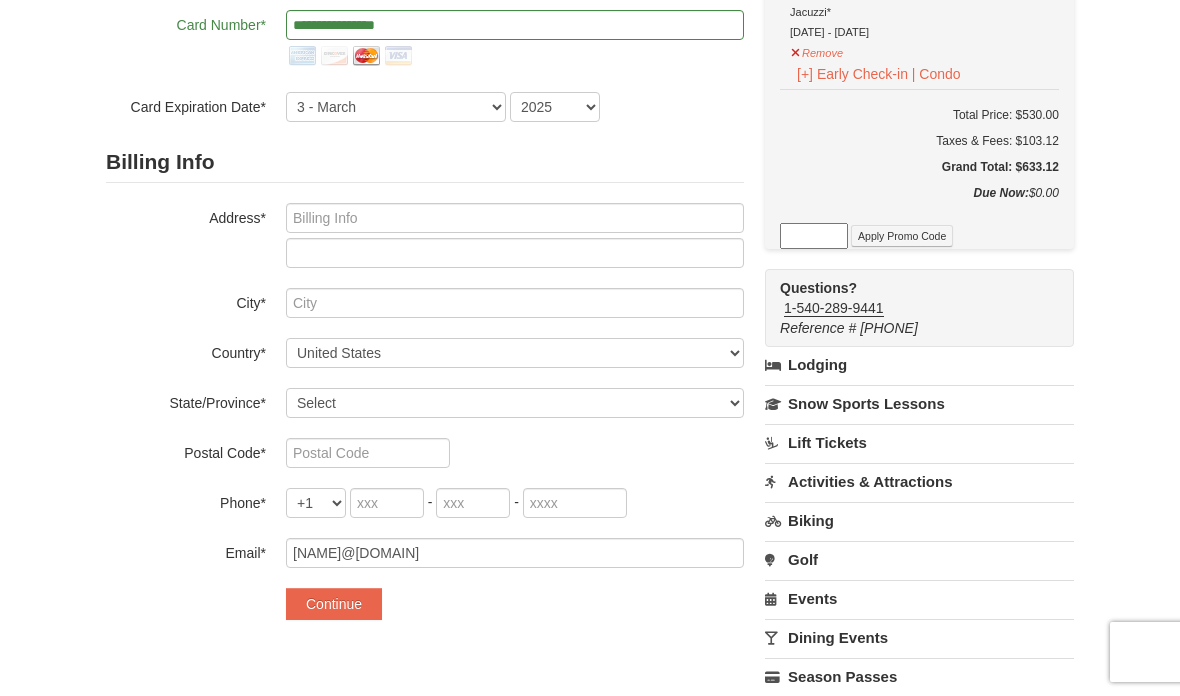 click on "2025 2026 2027 2028 2029 2030 2031 2032 2033 2034" at bounding box center [555, 107] 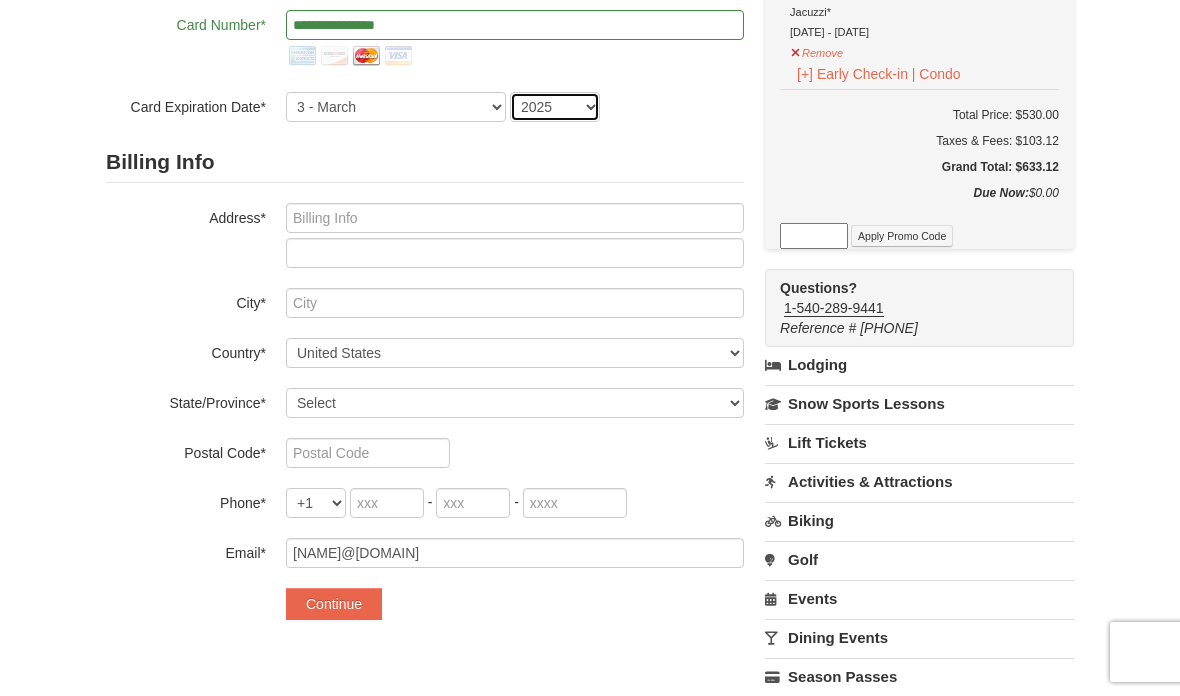 select on "2028" 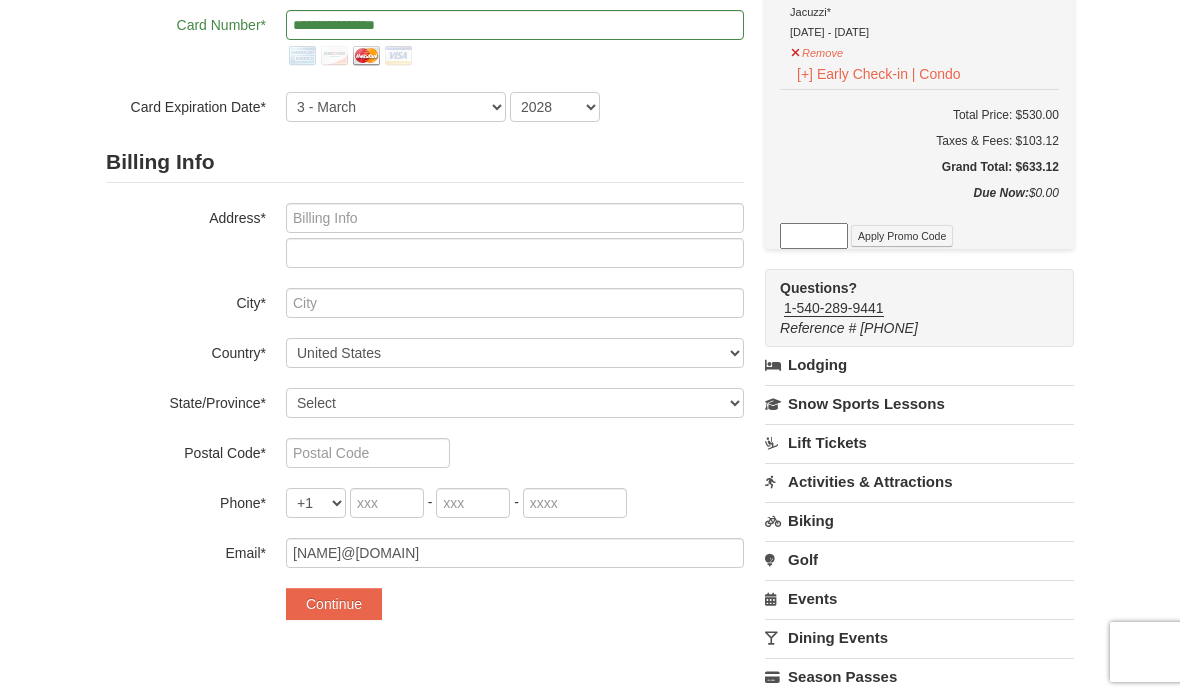 click on "Billing Info
Address*
City*
Country*
----- Select ------ Afghanistan Åland Islands Albania Algeria American Samoa Andorra Angola Anguilla Antarctica Antigua and Barbuda Argentina Armenia Aruba Australia Austria Azerbaijan Bahamas Bahrain Bangladesh Barbados Belarus Belgium Belize Benin Bermuda Bhutan Bolivia Bosnia and Herzegovina Botswana Bouvet Island Brazil British Indian Ocean Territory Brunei Darussalam Bulgaria Burkina Faso Burundi Cambodia Cameroon Canada Cape Verde Cayman Islands Central African Republic Chad Chile China Christmas Island Cocos (Keeling) Islands Colombia Comoros Congo Cook Islands Costa Rica Croatia -" at bounding box center [425, 355] 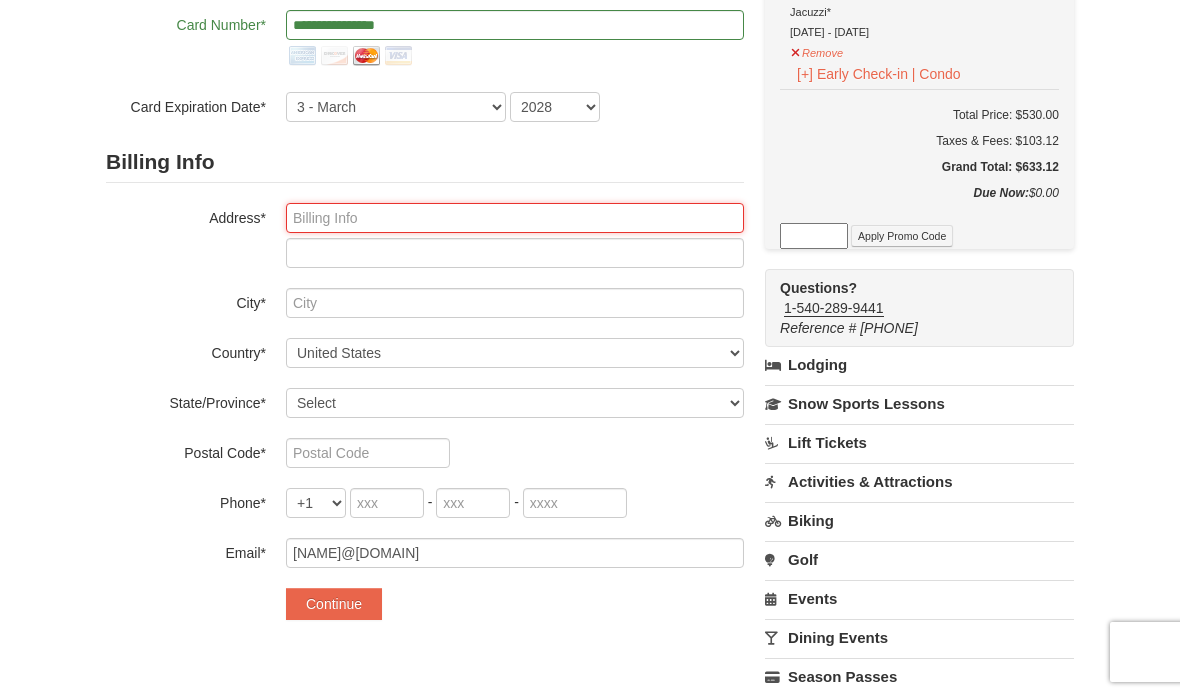 click at bounding box center [515, 218] 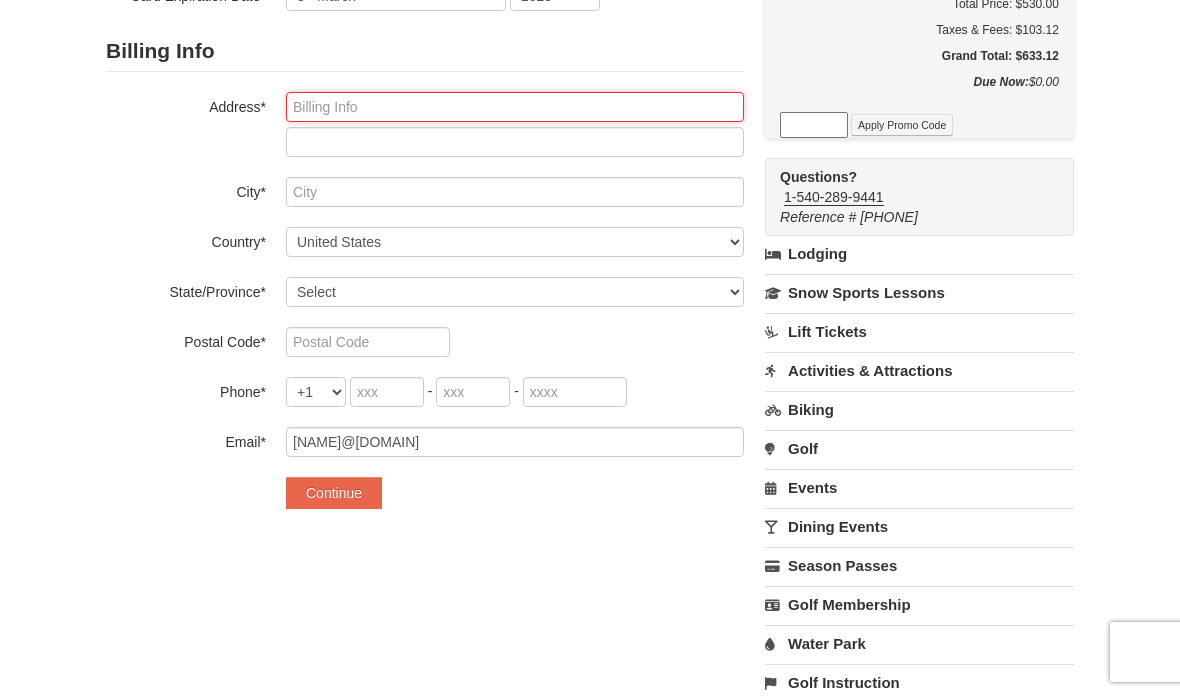 scroll, scrollTop: 389, scrollLeft: 0, axis: vertical 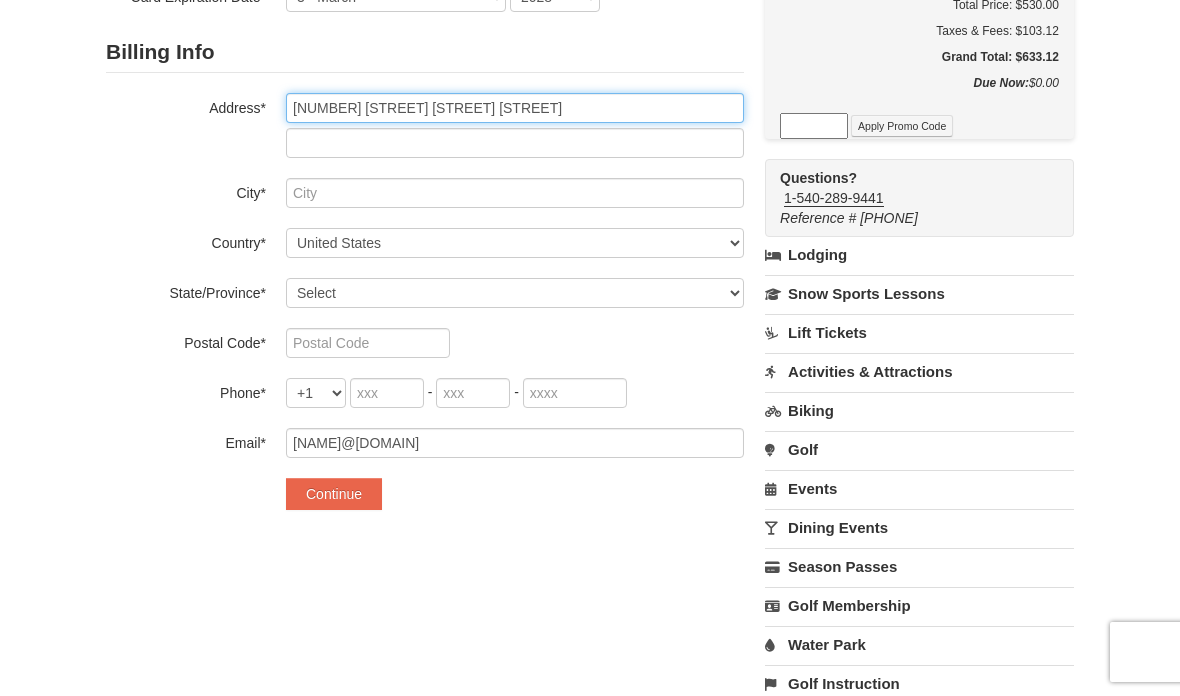 type on "4072 fort huger dr" 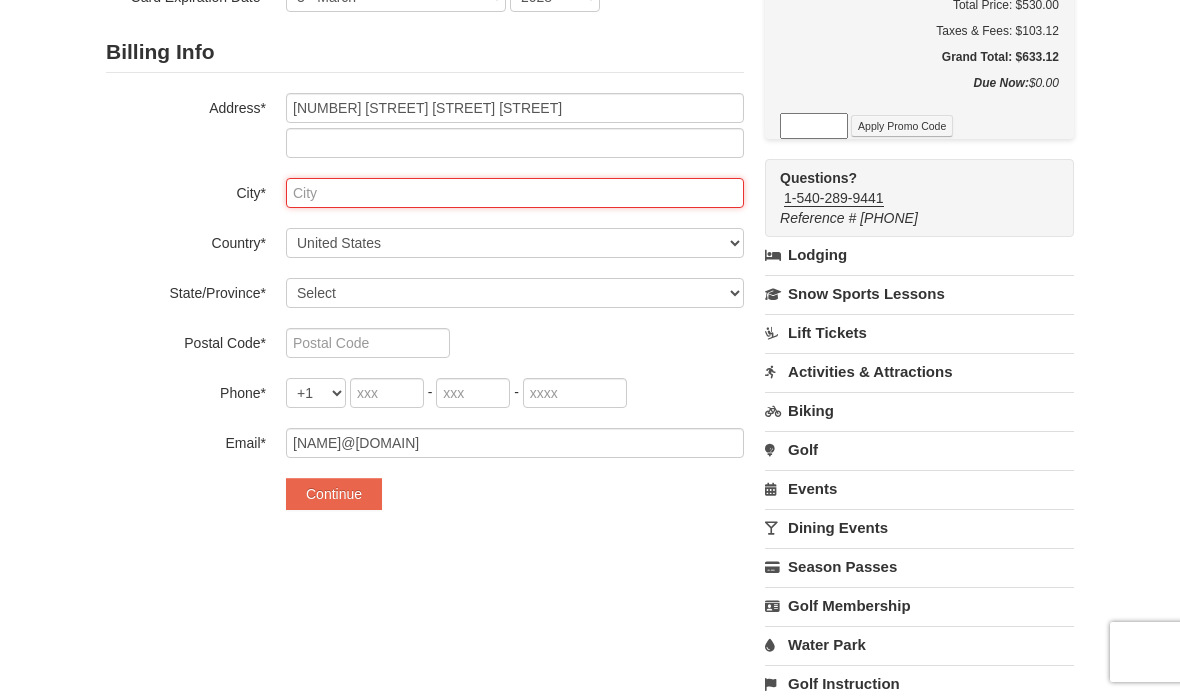 click at bounding box center [515, 193] 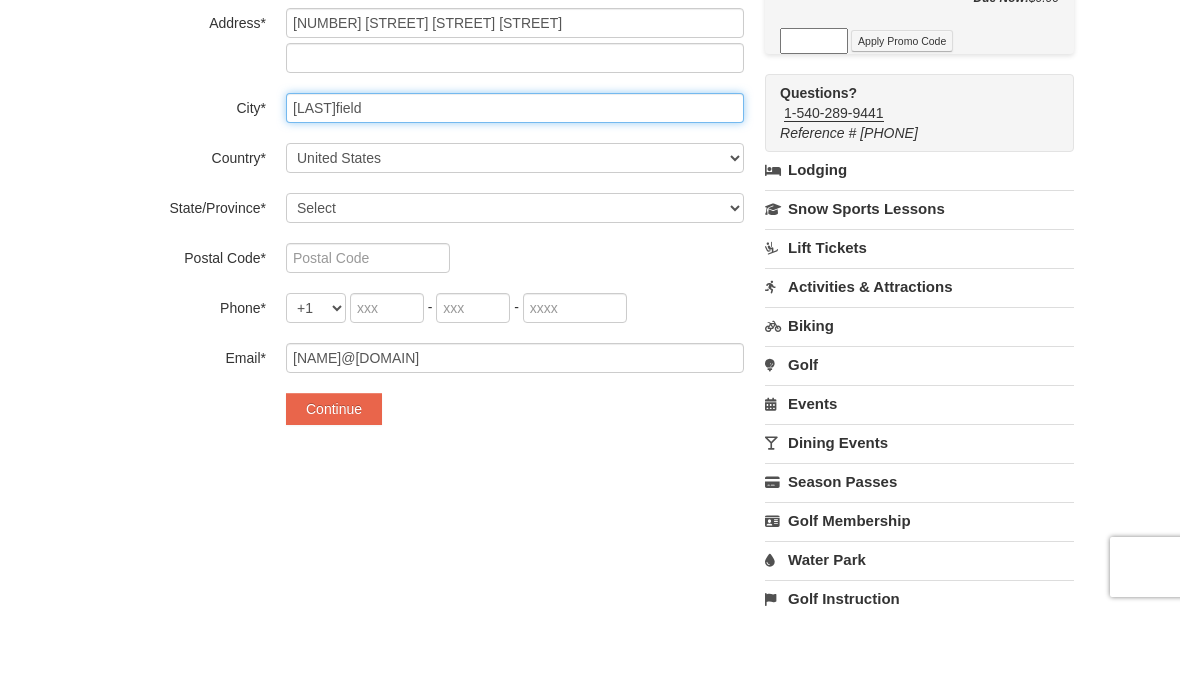 type on "Smithfield" 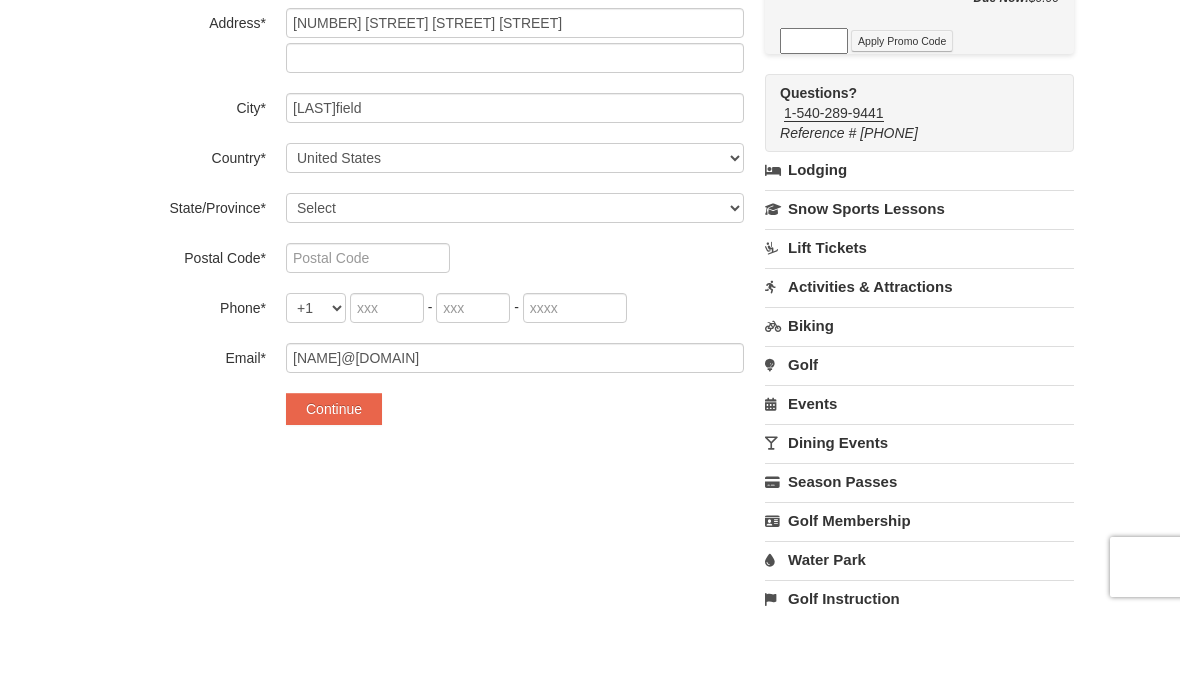 click on "Select Alabama Alaska American Samoa Arizona Arkansas California Colorado Connecticut Delaware District Of Columbia Federated States Of Micronesia Florida Georgia Guam Hawaii Idaho Illinois Indiana Iowa Kansas Kentucky Louisiana Maine Marshall Islands Maryland Massachusetts Michigan Minnesota Mississippi Missouri Montana Nebraska Nevada New Hampshire New Jersey New Mexico New York North Carolina North Dakota Northern Mariana Islands Ohio Oklahoma Oregon Palau Pennsylvania Puerto Rico Rhode Island South Carolina South Dakota Tennessee Texas Utah Vermont Virgin Islands Virginia Washington West Virginia Wisconsin Wyoming" at bounding box center [515, 293] 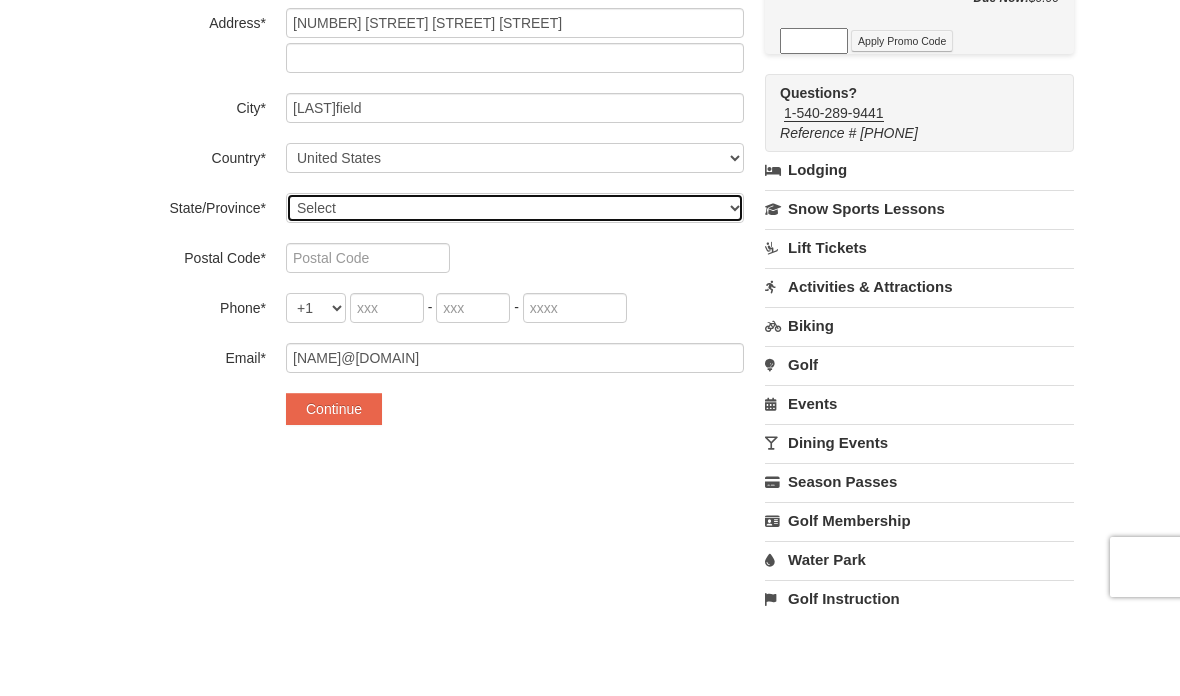 scroll, scrollTop: 575, scrollLeft: 0, axis: vertical 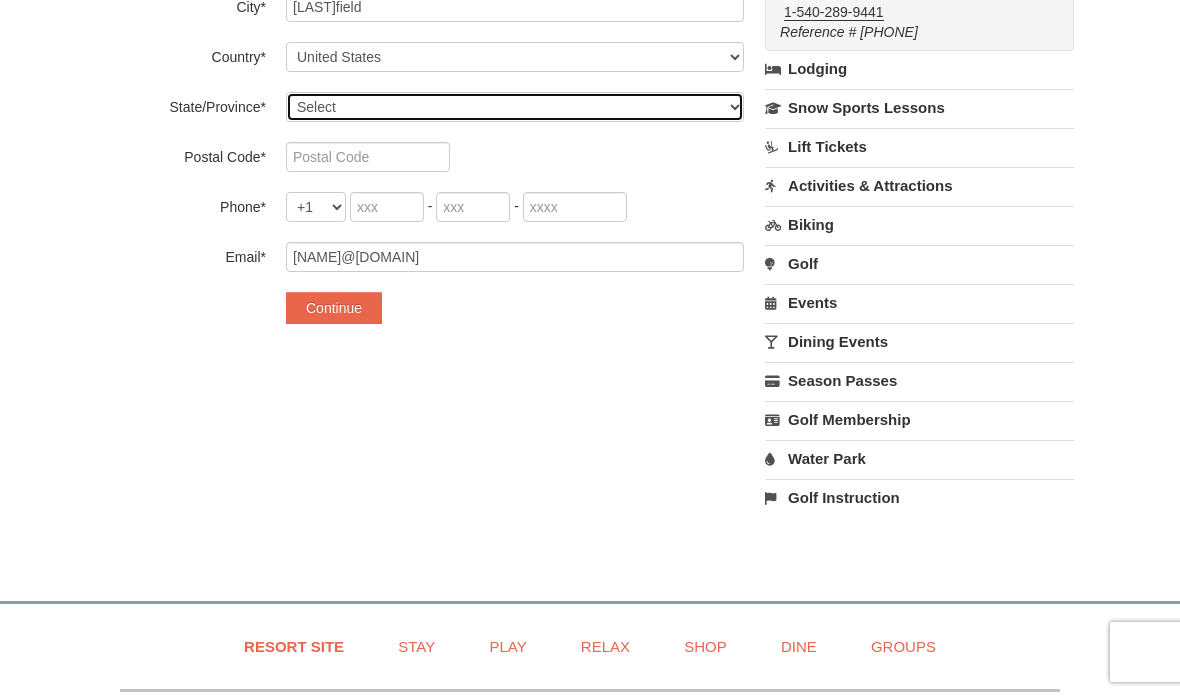 click on "Select Alabama Alaska American Samoa Arizona Arkansas California Colorado Connecticut Delaware District Of Columbia Federated States Of Micronesia Florida Georgia Guam Hawaii Idaho Illinois Indiana Iowa Kansas Kentucky Louisiana Maine Marshall Islands Maryland Massachusetts Michigan Minnesota Mississippi Missouri Montana Nebraska Nevada New Hampshire New Jersey New Mexico New York North Carolina North Dakota Northern Mariana Islands Ohio Oklahoma Oregon Palau Pennsylvania Puerto Rico Rhode Island South Carolina South Dakota Tennessee Texas Utah Vermont Virgin Islands Virginia Washington West Virginia Wisconsin Wyoming" at bounding box center [515, 107] 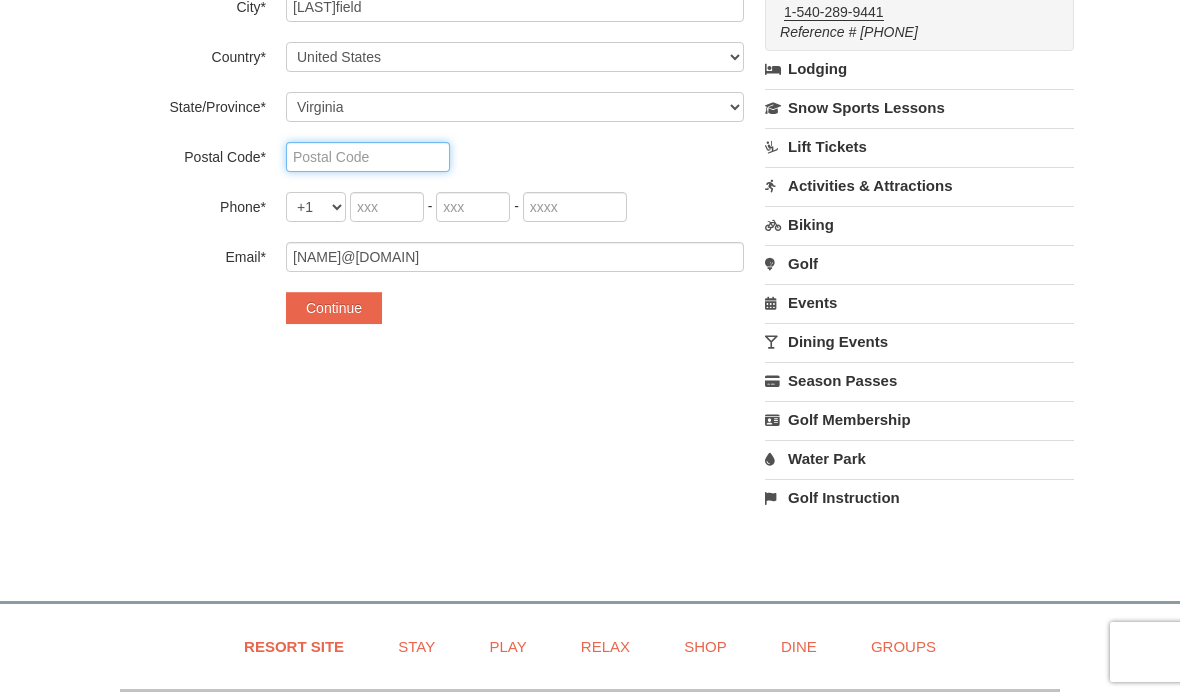 click at bounding box center [368, 157] 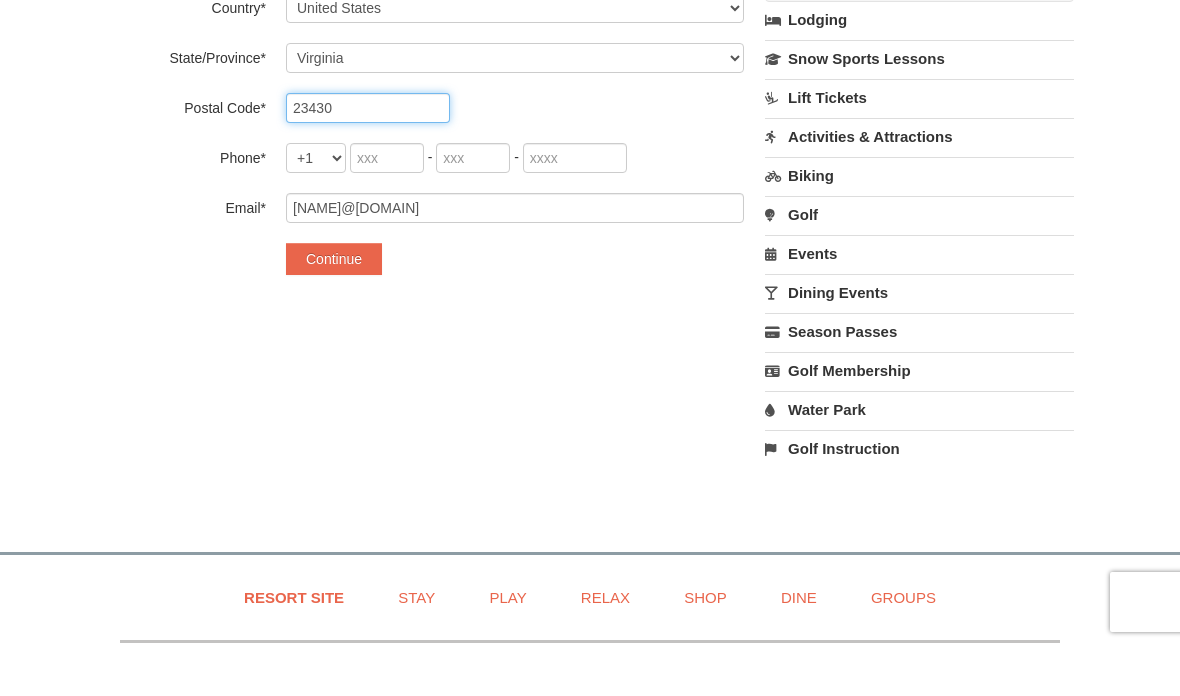 type on "23430" 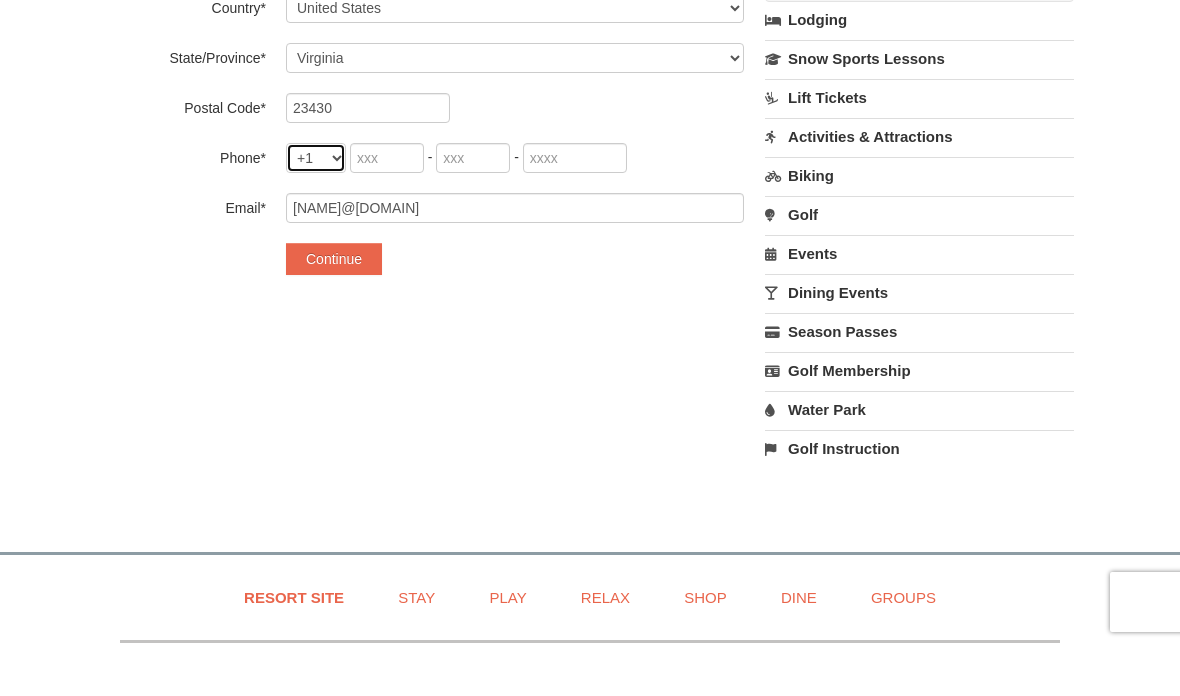 click on "+1 +20 +212 +213 +216 +218 +220 +221 +222 +223 +224 +225 +226 +227 +228 +229 +230 +231 +232 +233 +234 +235 +236 +237 +238 +239 +240 +241 +242 +243 +244 +245 +246 +248 +249 +250 +251 +252 +253 +254 +255 +256 +257 +258 +260 +261 +262 +263 +264 +265 +266 +267 +268 +269 +27 +290 +291 +297 +298 +299 +30 +31 +32 +33 +34 +345 +350 +351 +352 +353 +354 +355 +356 +357 +358 +359 +36 +370 +371 +372 +373 +374 +375 +376 +377 +378 +380 +381 +385 +386 +387 +389 +39 +40 +41 +420 +421 +423 +43 +44 +45 +46 +47 +473 +48 +49 +500 +501 +502 +503 +504 +505 +506 +507 +508 +509 +51 +52 +53 +54 +55 +56 +57 +58 +590 +591 +592 +593 +594 +595 +596 +597 +598 +599 +60 +61 +618 +62 +63 +64 +65 +66 +670 +671 +672 +673 +674 +675 +676 +677 +678 +679 +680 +681 +682 +683 +684 +686 +687 +688 +689 +690 +691 +692 +7 +809 +81 +82 +84 +850 +852 +853 +855 +856 +86 +868 +876 +880 +886 +90 +91 +92 +93 +94 +95 +960 +961 +962 +963 +964 +965 +966 +967 +968 +970 +971 +972 +973 +974 +975 +976 +977 +98 +993 +994 +995 +996 +998" at bounding box center (316, 208) 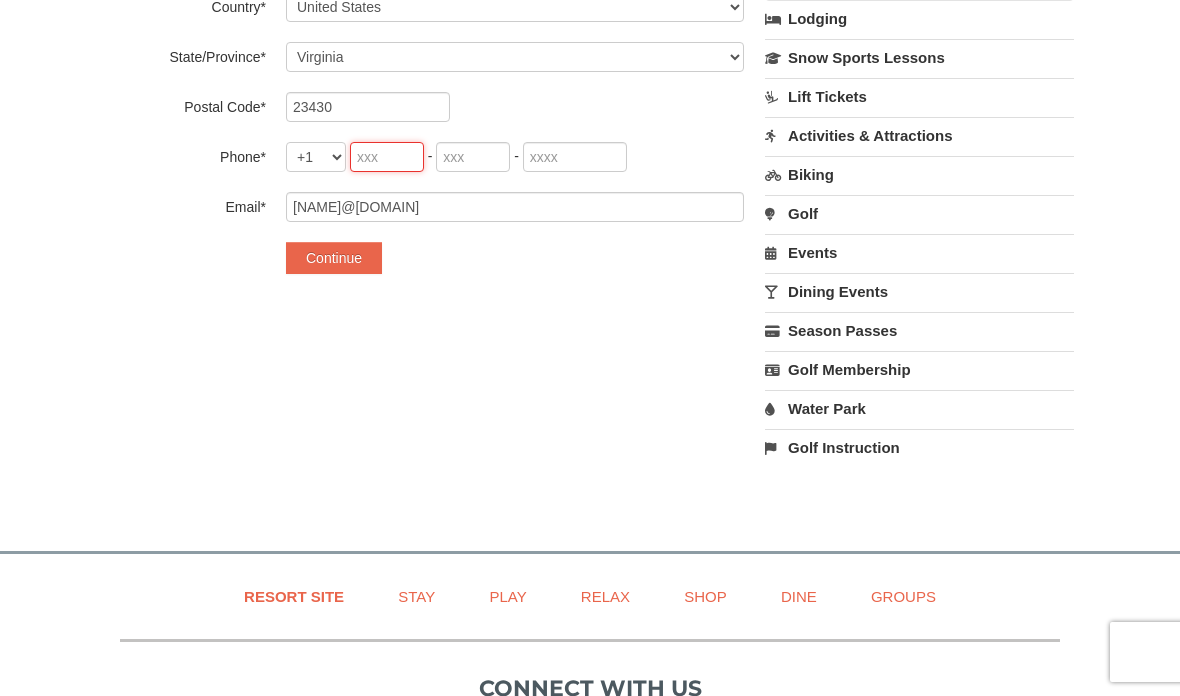 click at bounding box center (387, 157) 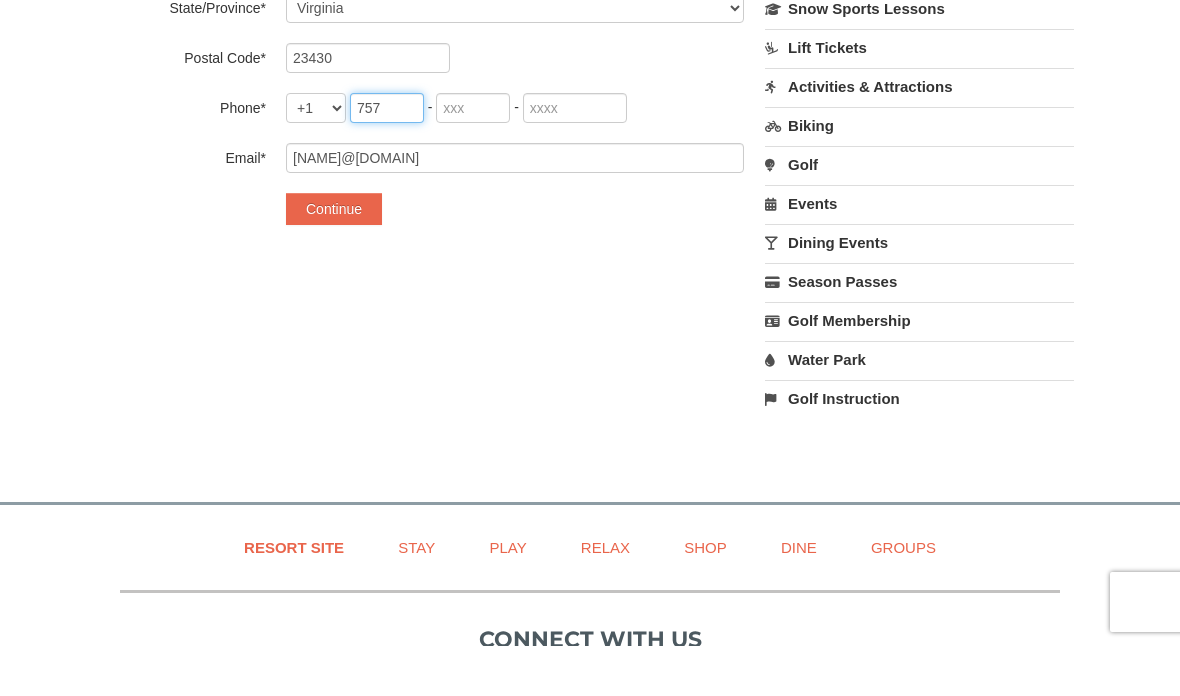 type on "757" 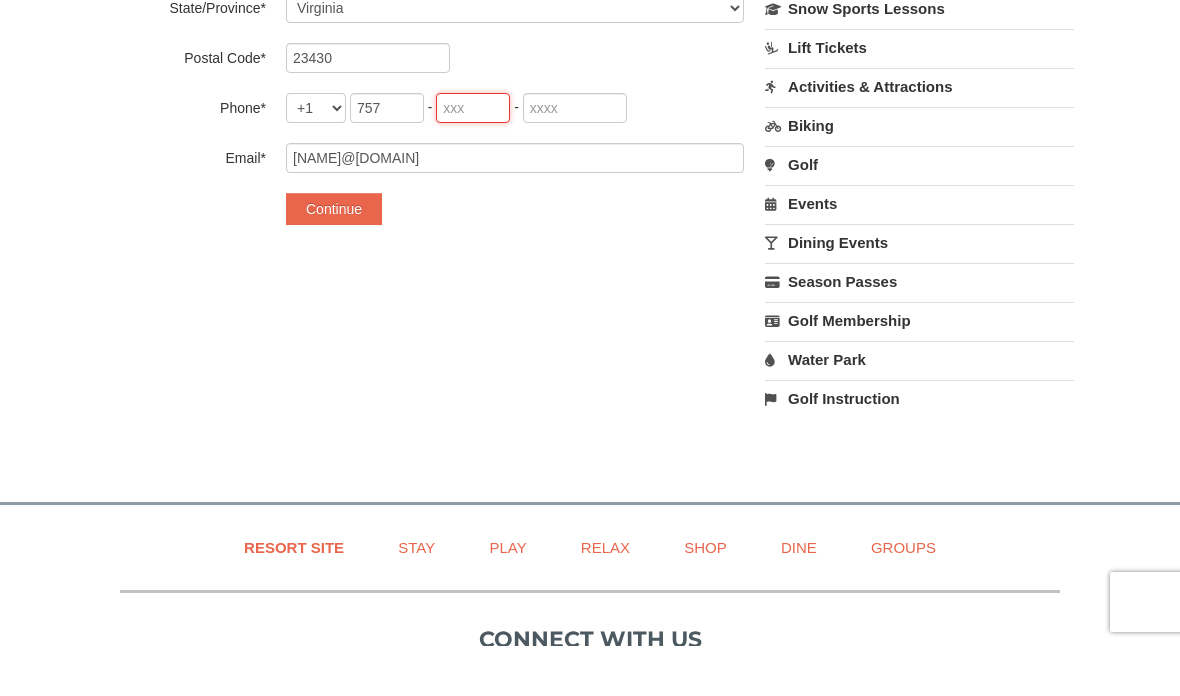 click at bounding box center [473, 158] 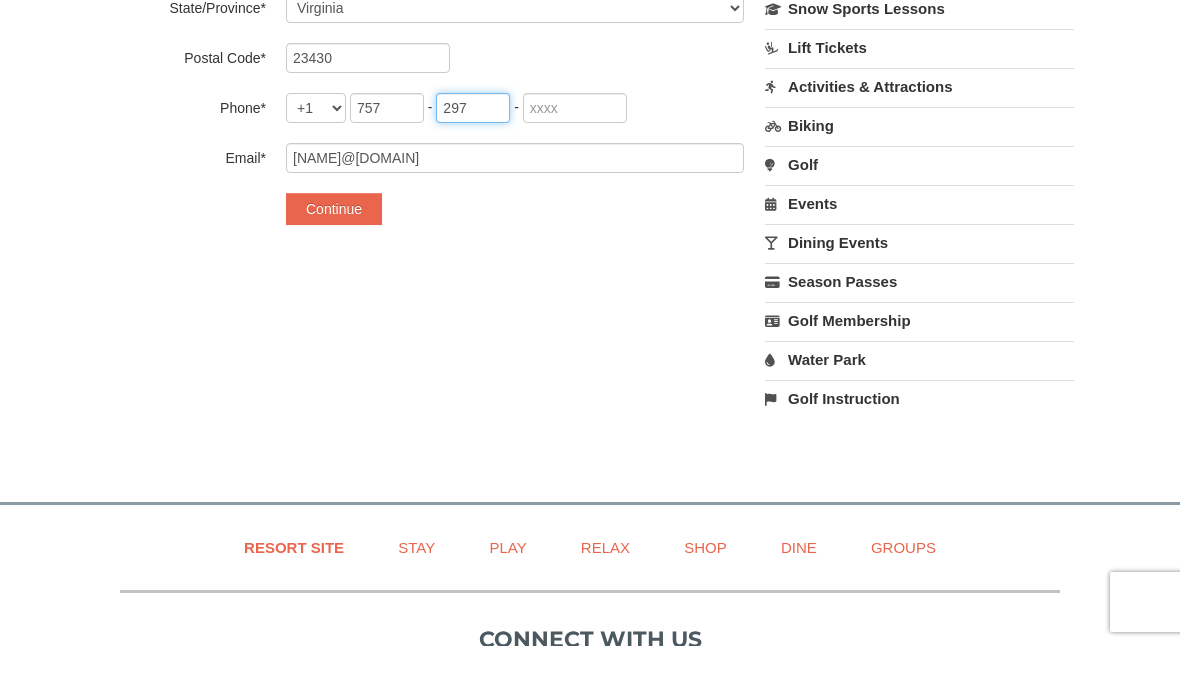 type on "297" 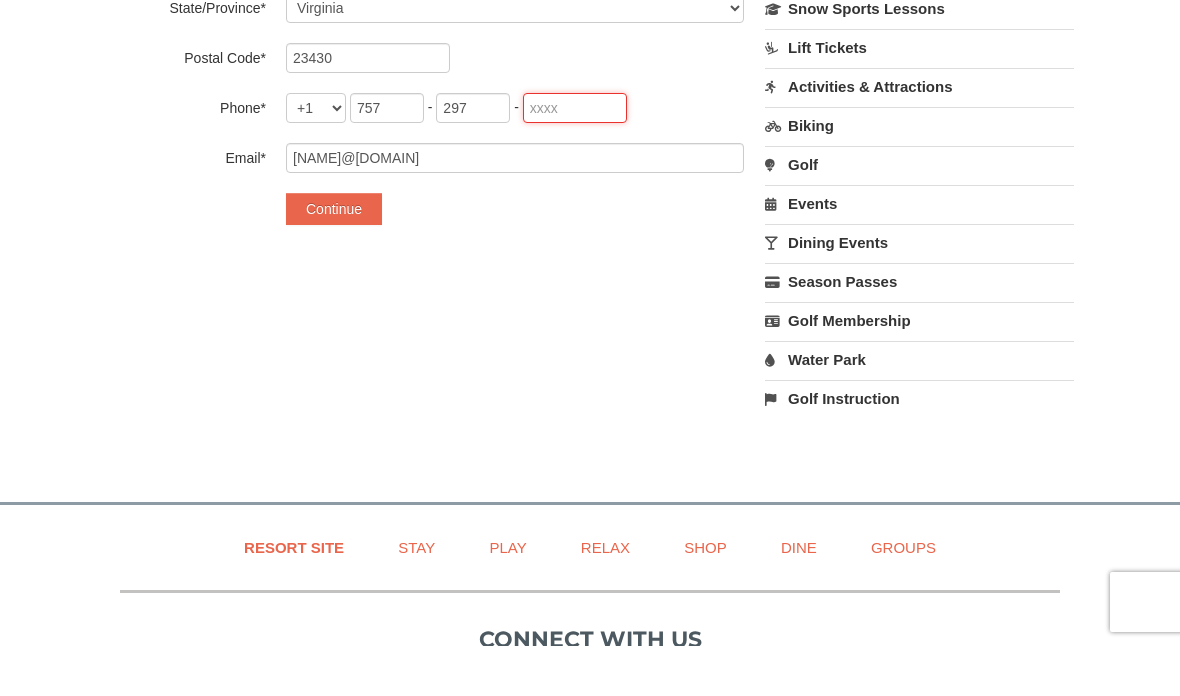 click at bounding box center (575, 158) 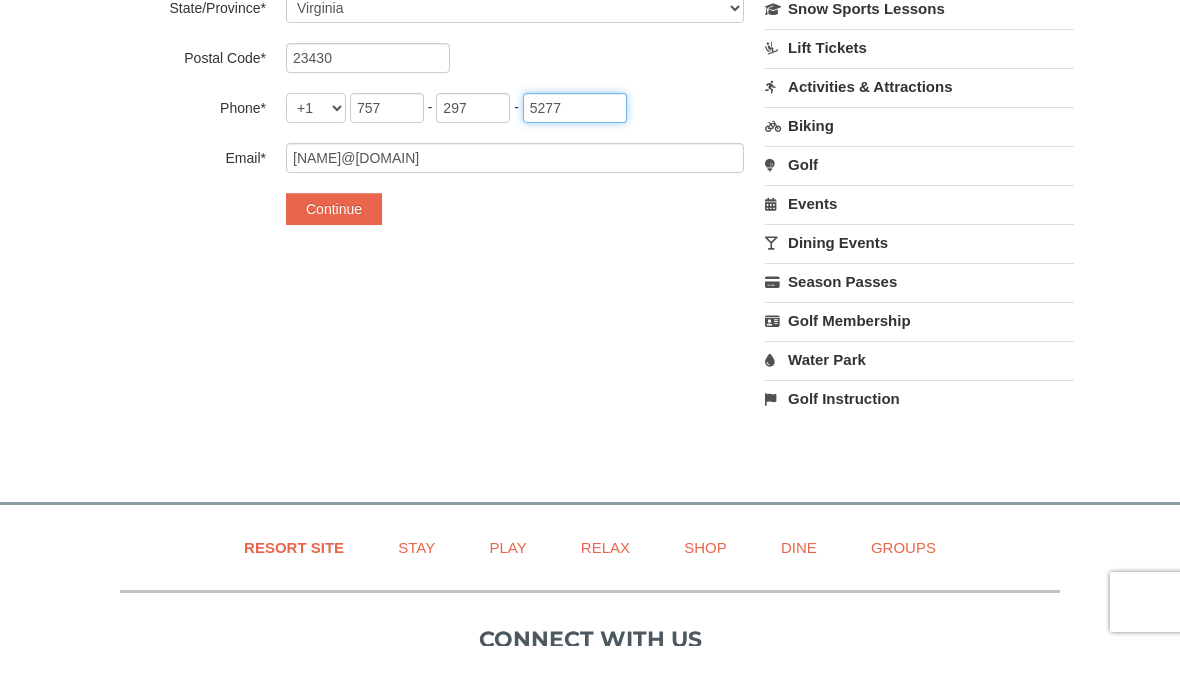 type on "5277" 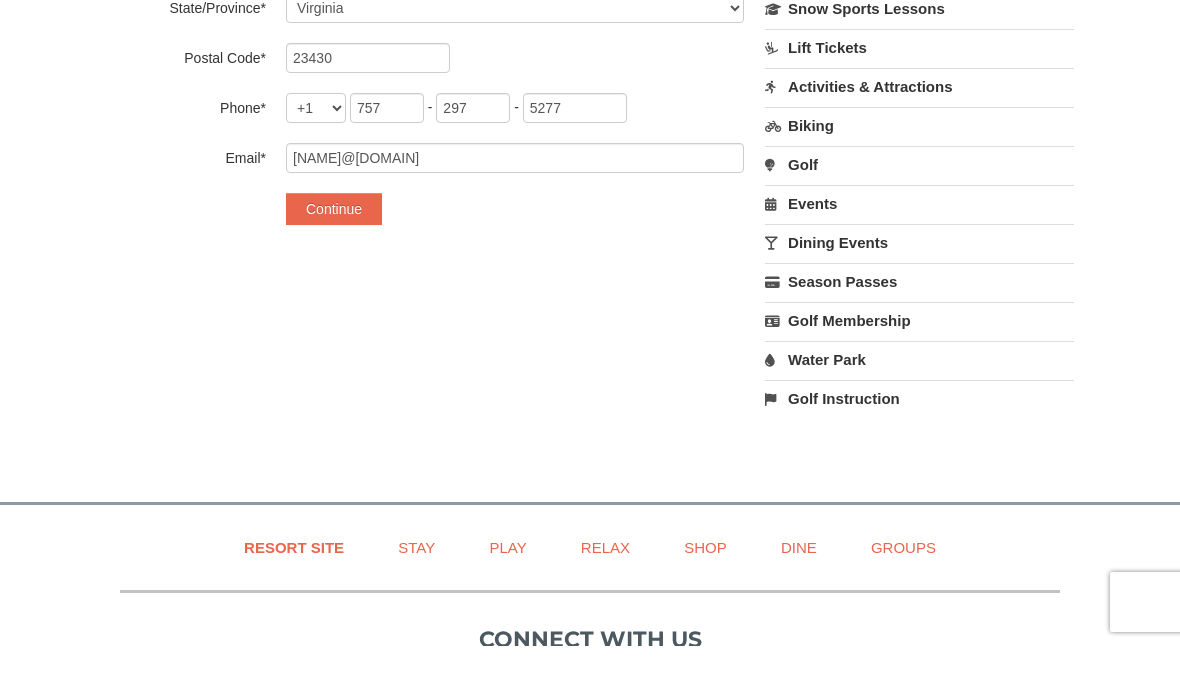 click on "Continue" at bounding box center [334, 259] 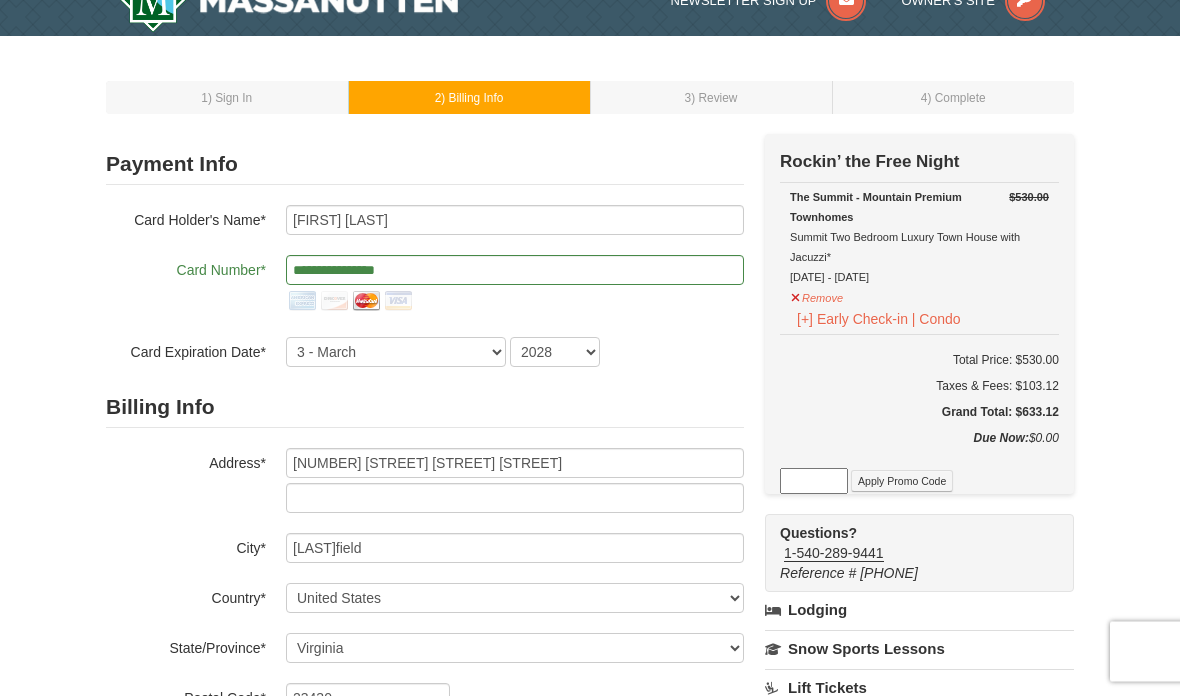 scroll, scrollTop: 0, scrollLeft: 0, axis: both 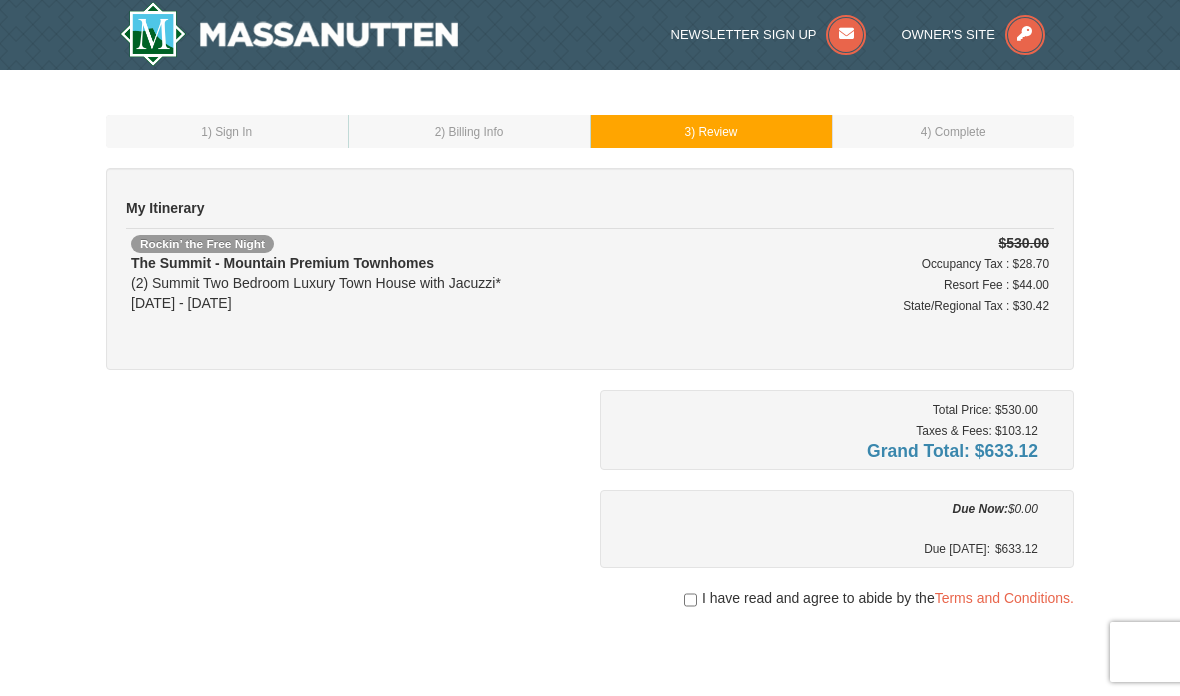 click at bounding box center [690, 600] 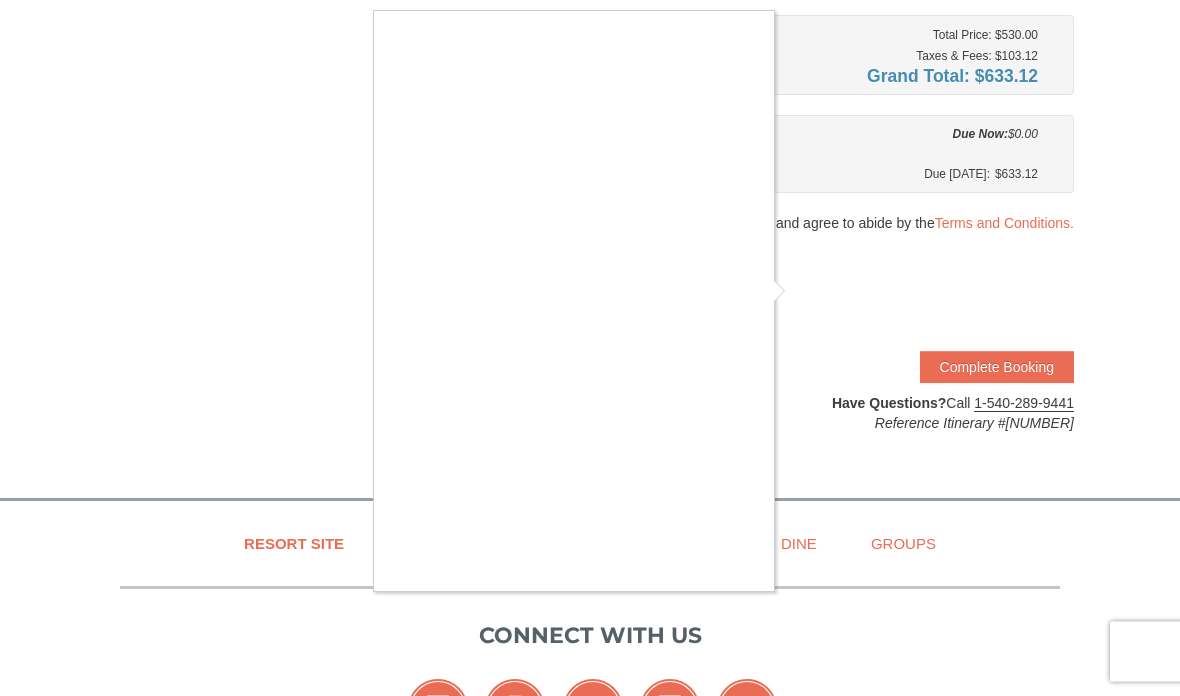 scroll, scrollTop: 375, scrollLeft: 0, axis: vertical 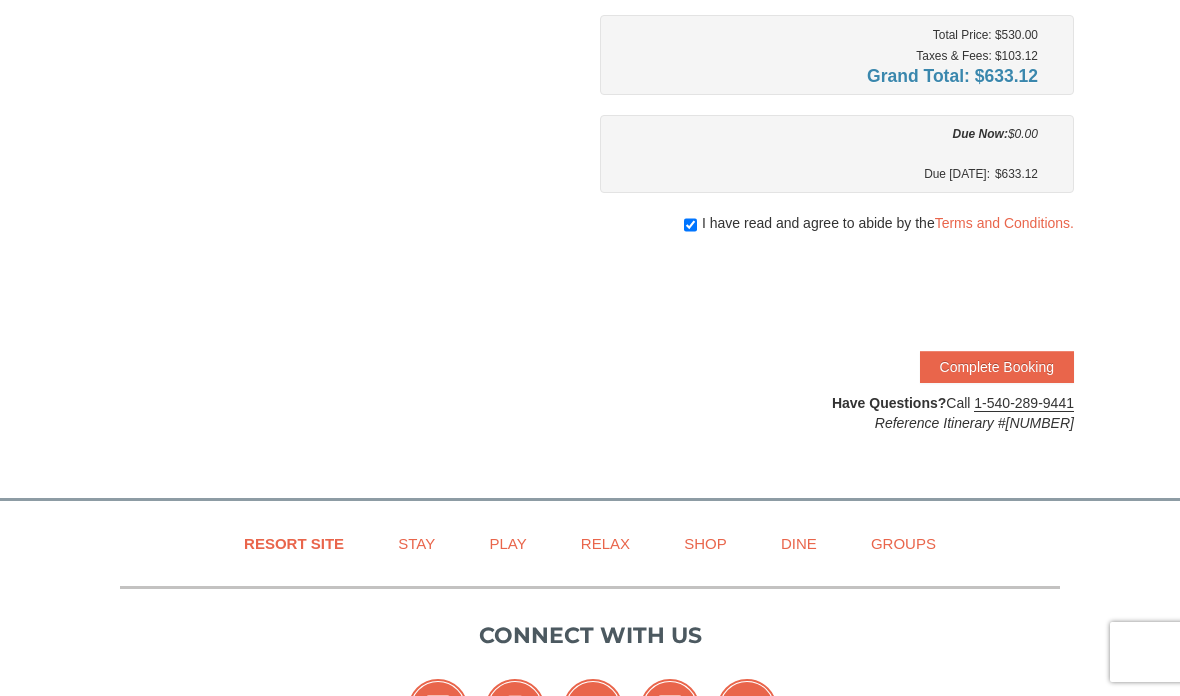 click on "Complete Booking" at bounding box center (997, 367) 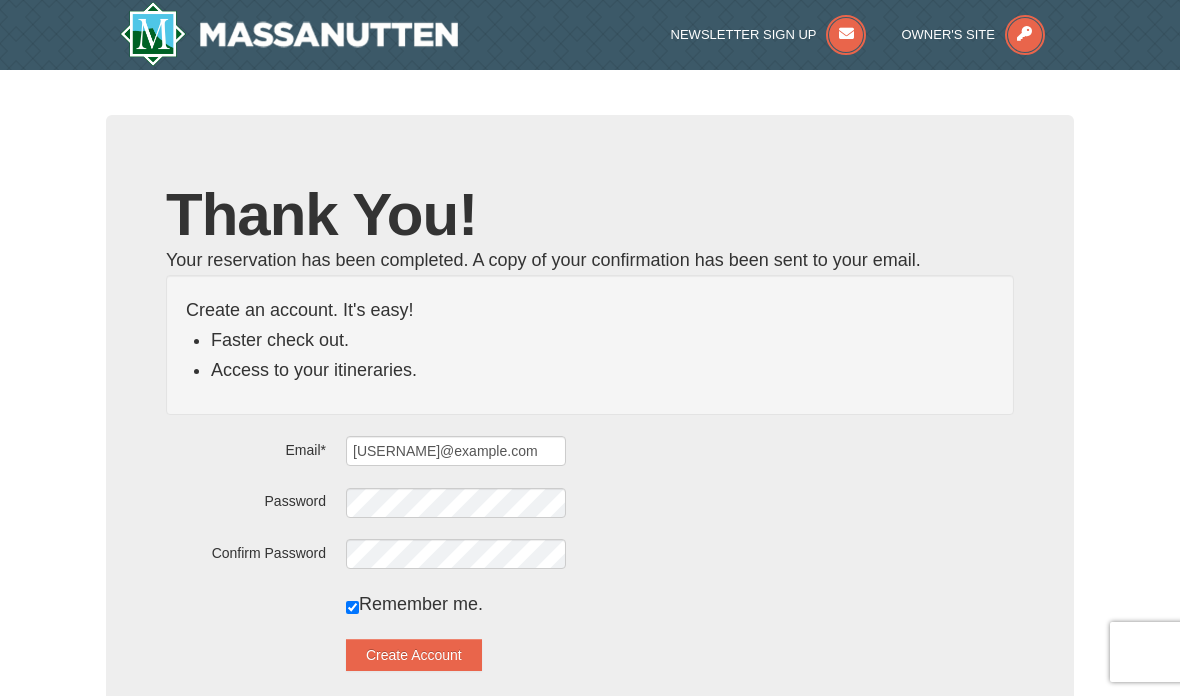 scroll, scrollTop: 0, scrollLeft: 0, axis: both 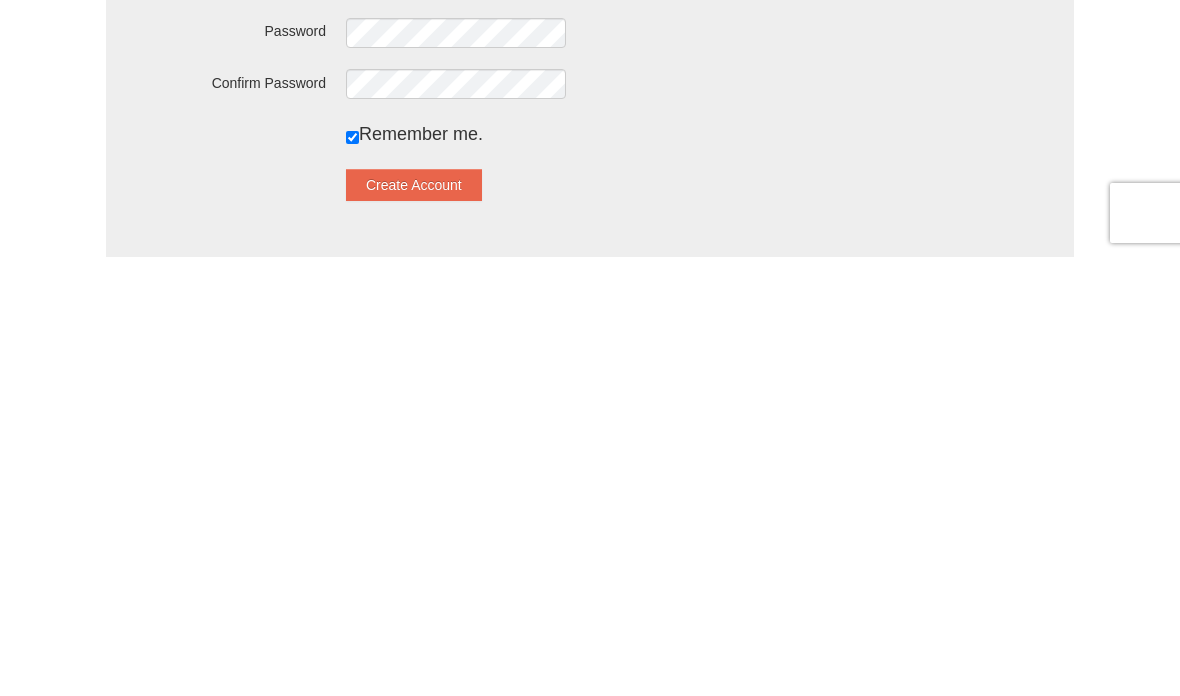 click on "Create Account" at bounding box center [414, 624] 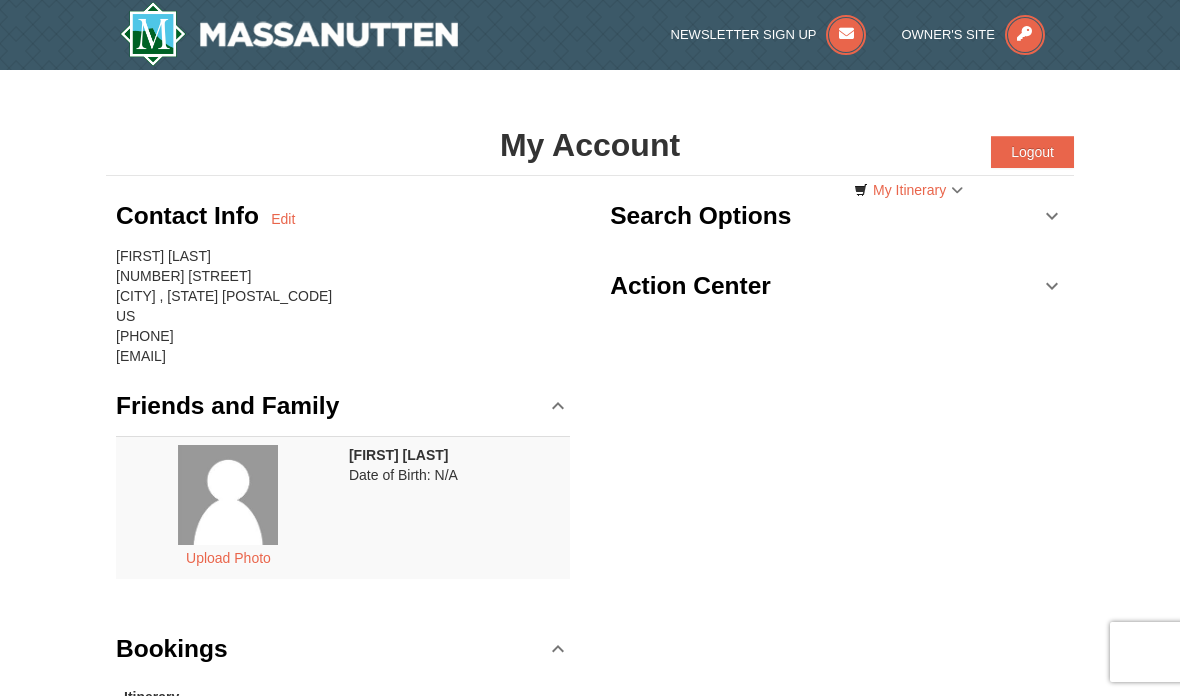 scroll, scrollTop: 0, scrollLeft: 0, axis: both 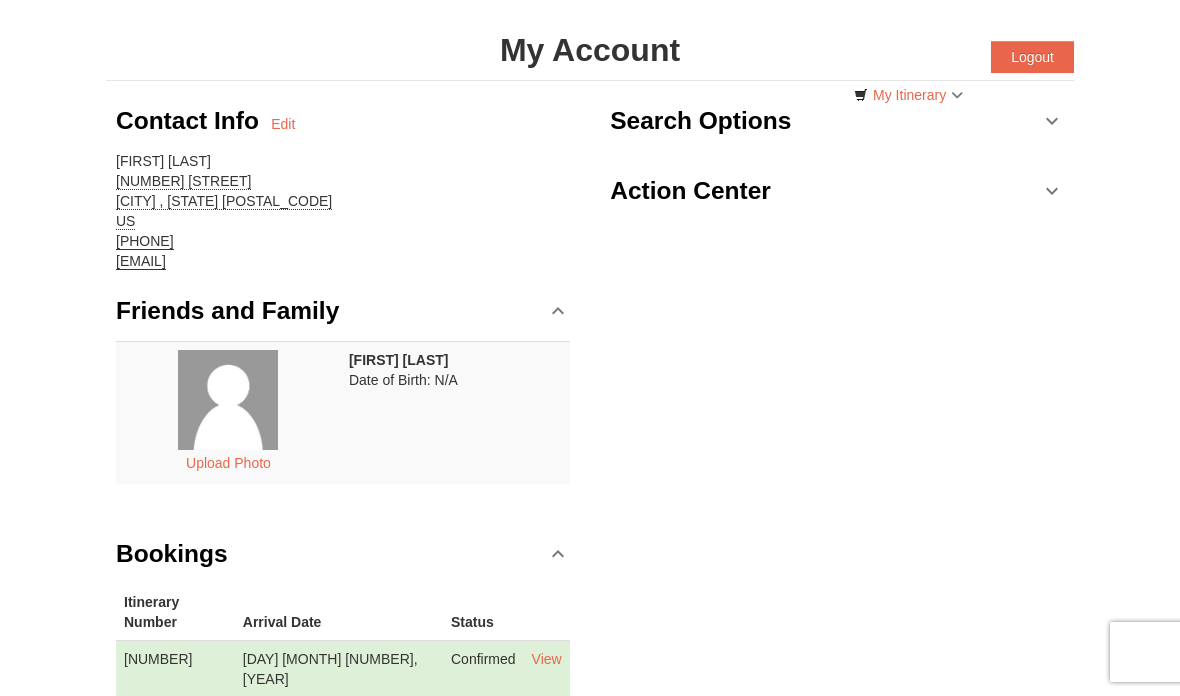 click on "Action Center" at bounding box center [837, 191] 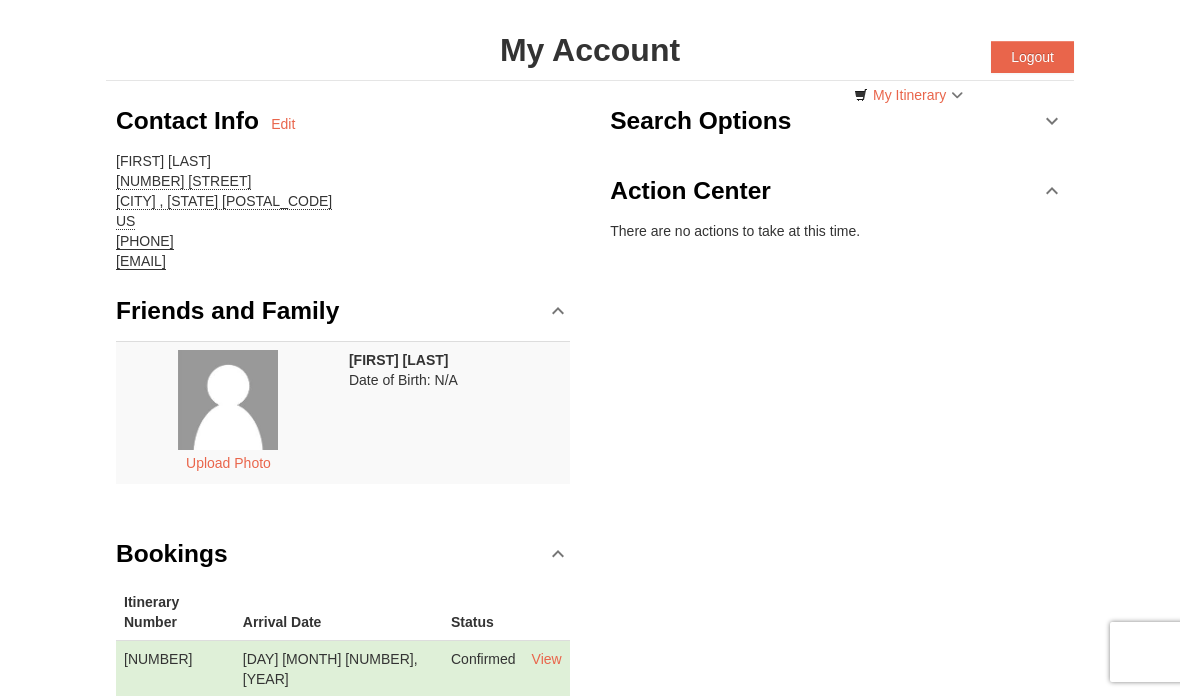 click on "Action Center" at bounding box center (837, 191) 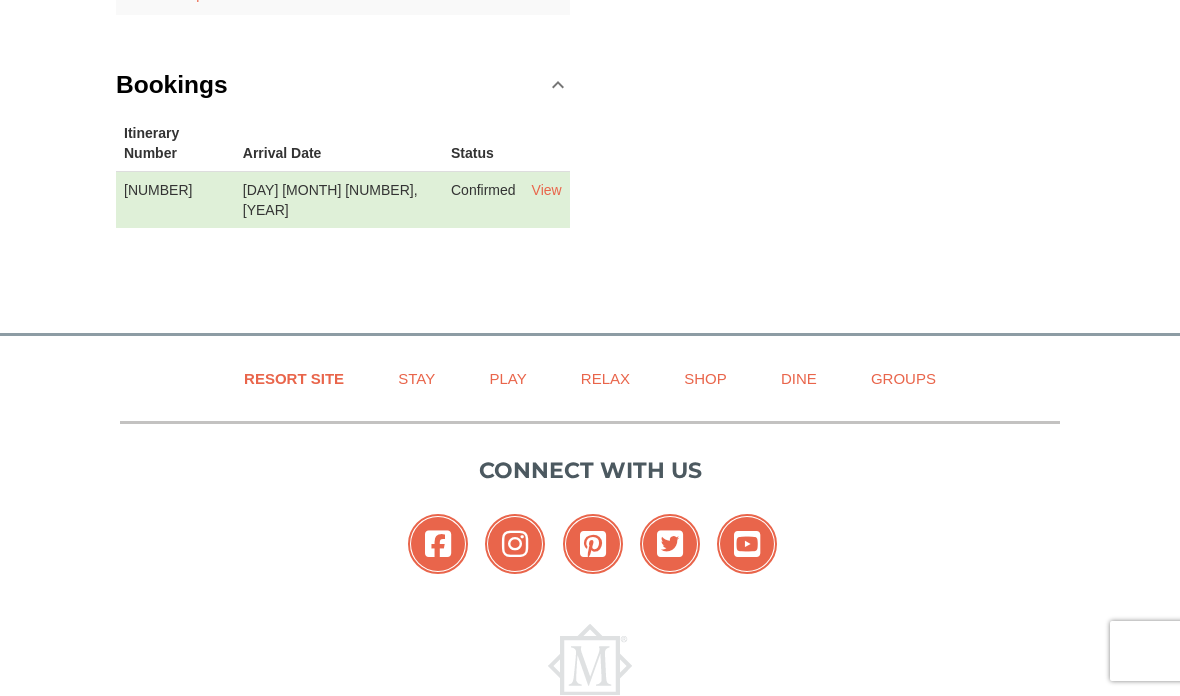 scroll, scrollTop: 561, scrollLeft: 0, axis: vertical 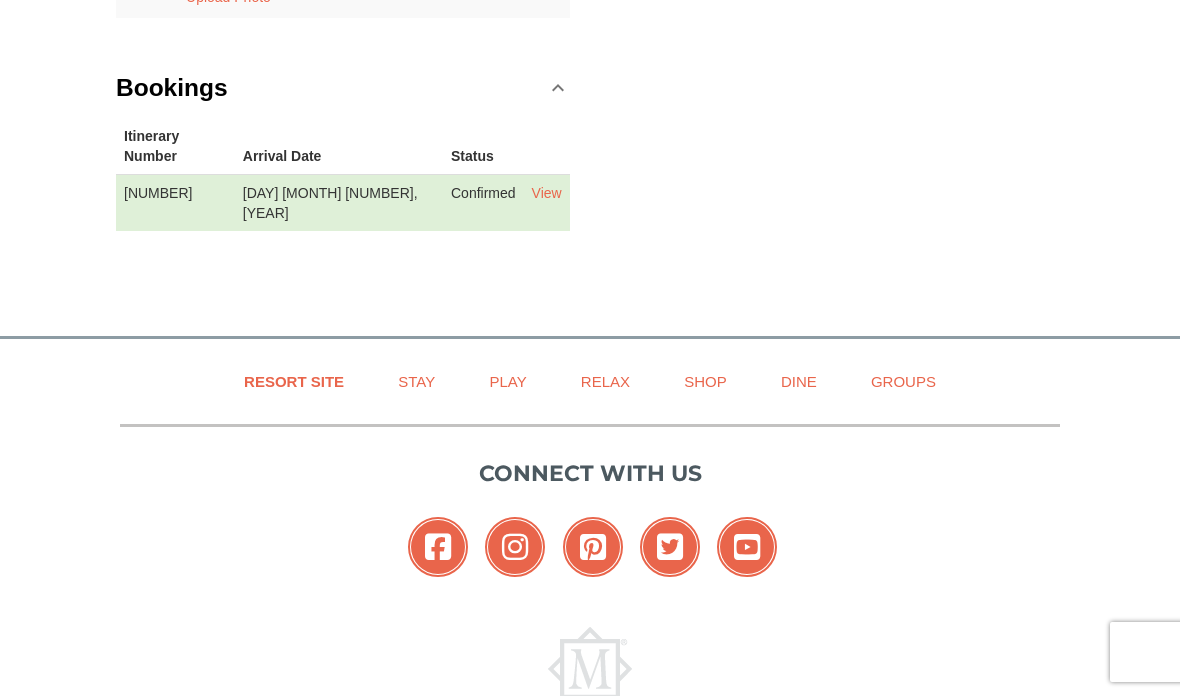 click on "Resort Site" at bounding box center [294, 381] 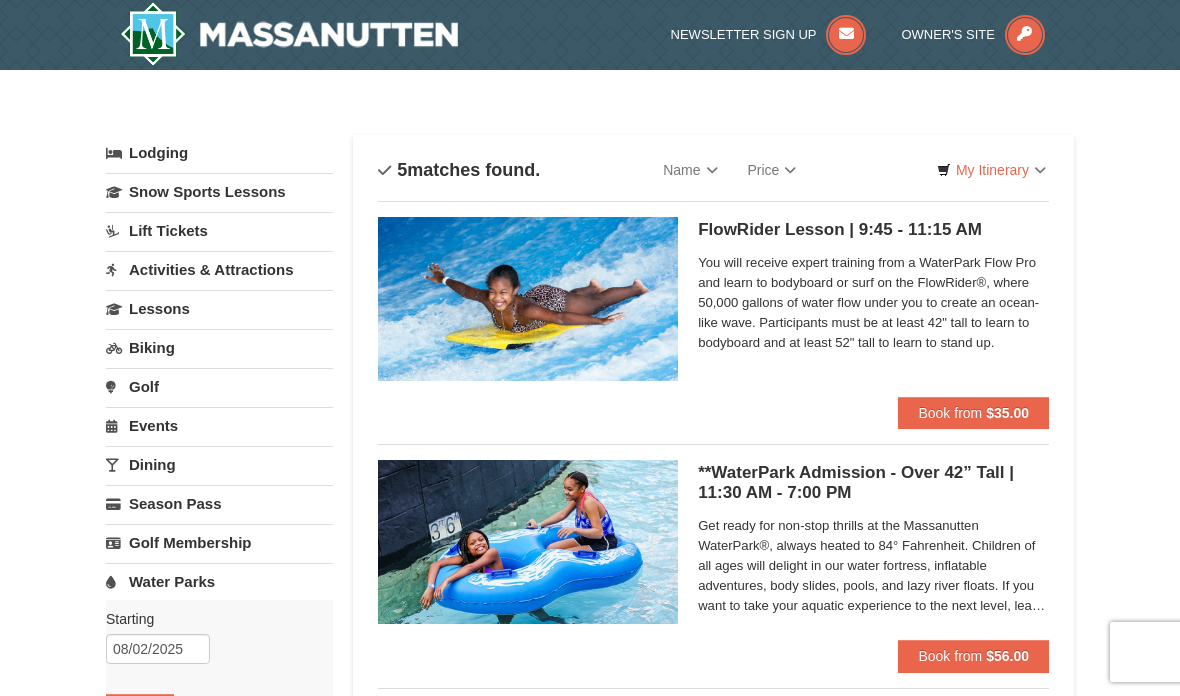 scroll, scrollTop: 154, scrollLeft: 0, axis: vertical 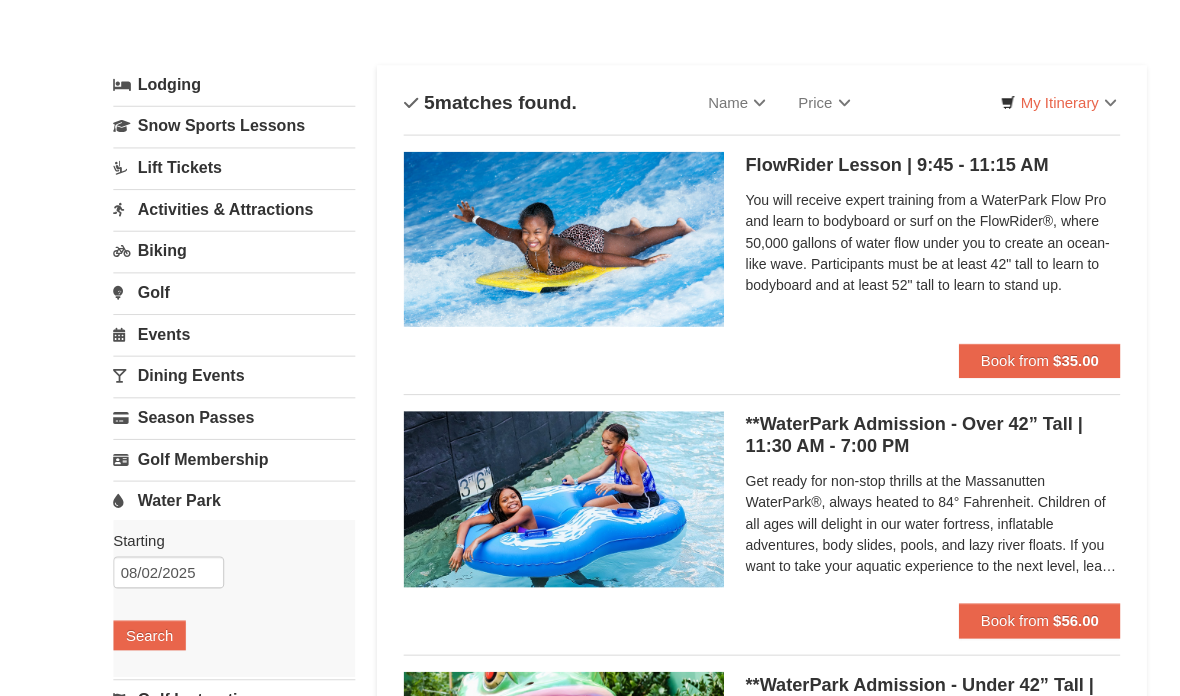 click on "Golf" at bounding box center [219, 273] 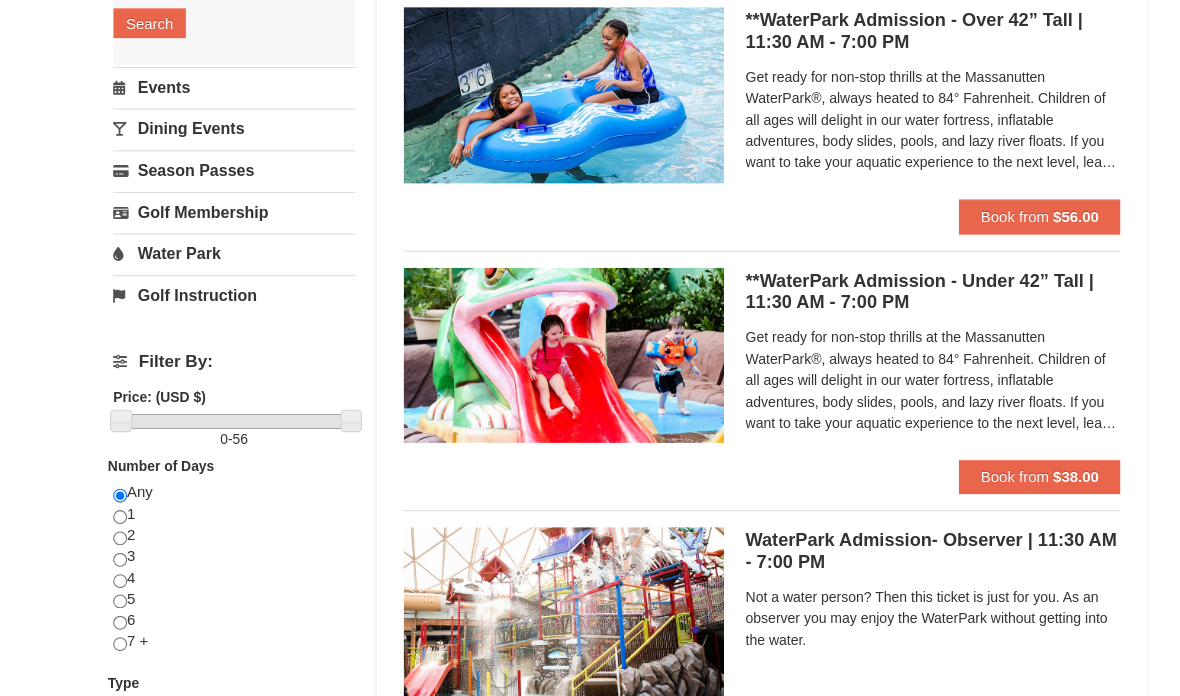 scroll, scrollTop: 422, scrollLeft: 0, axis: vertical 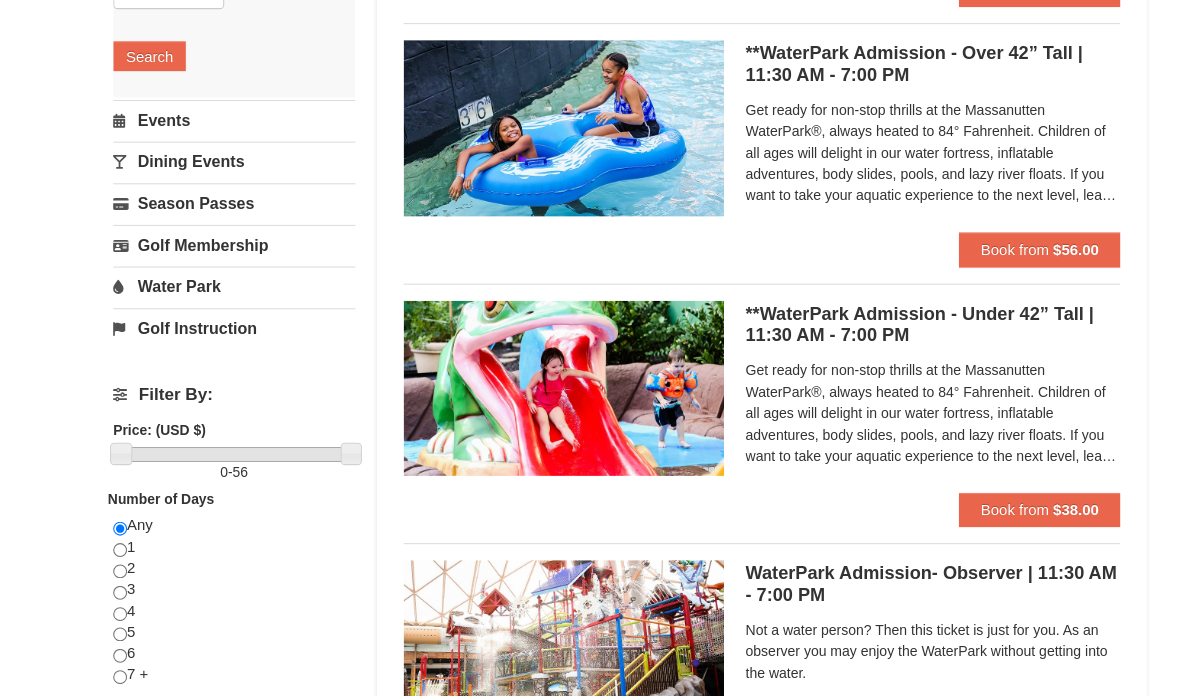 click on "Book from   $56.00" at bounding box center (973, 233) 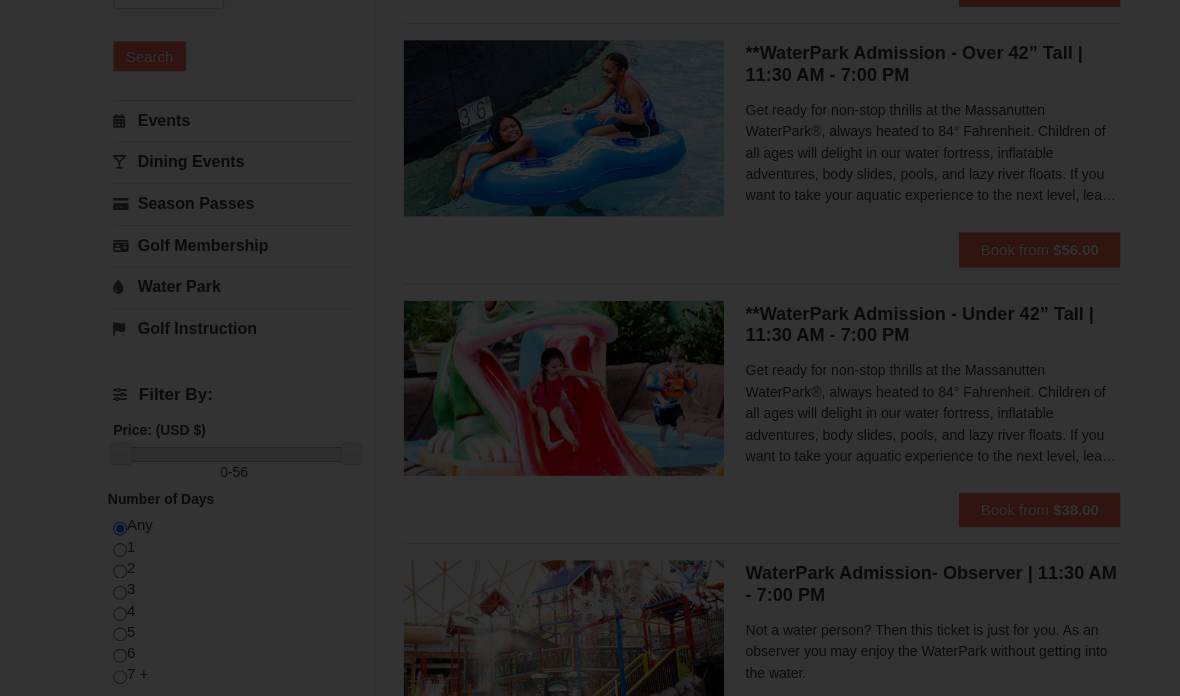 scroll, scrollTop: 422, scrollLeft: 0, axis: vertical 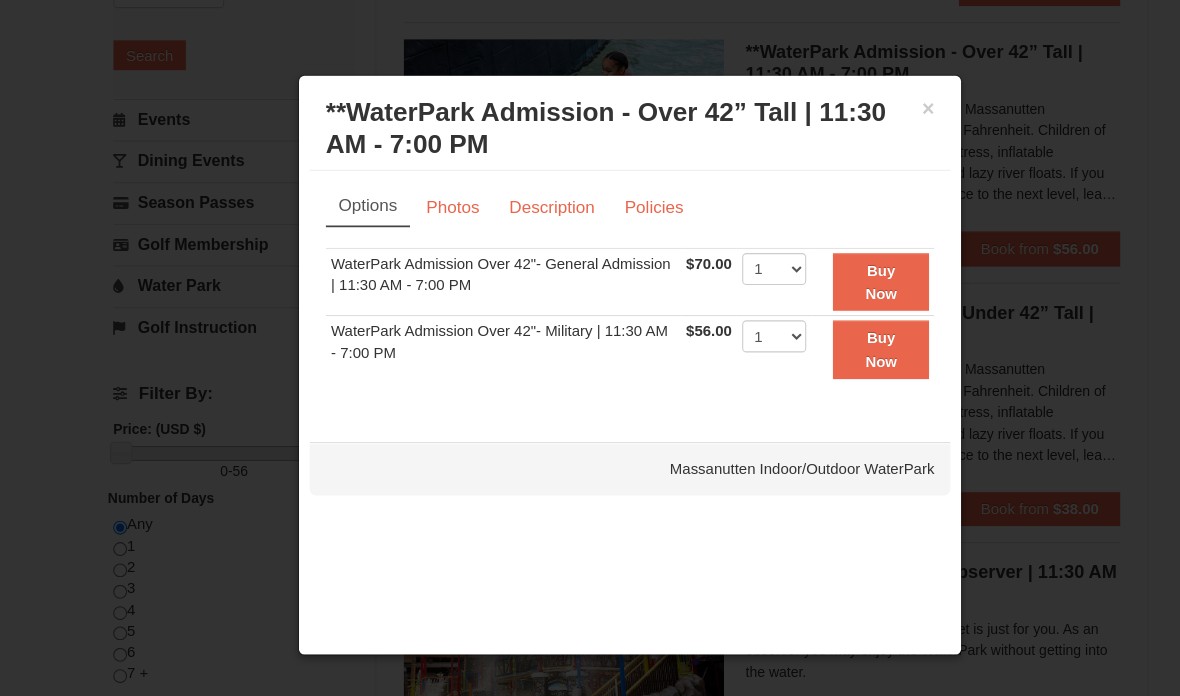 click at bounding box center (590, 348) 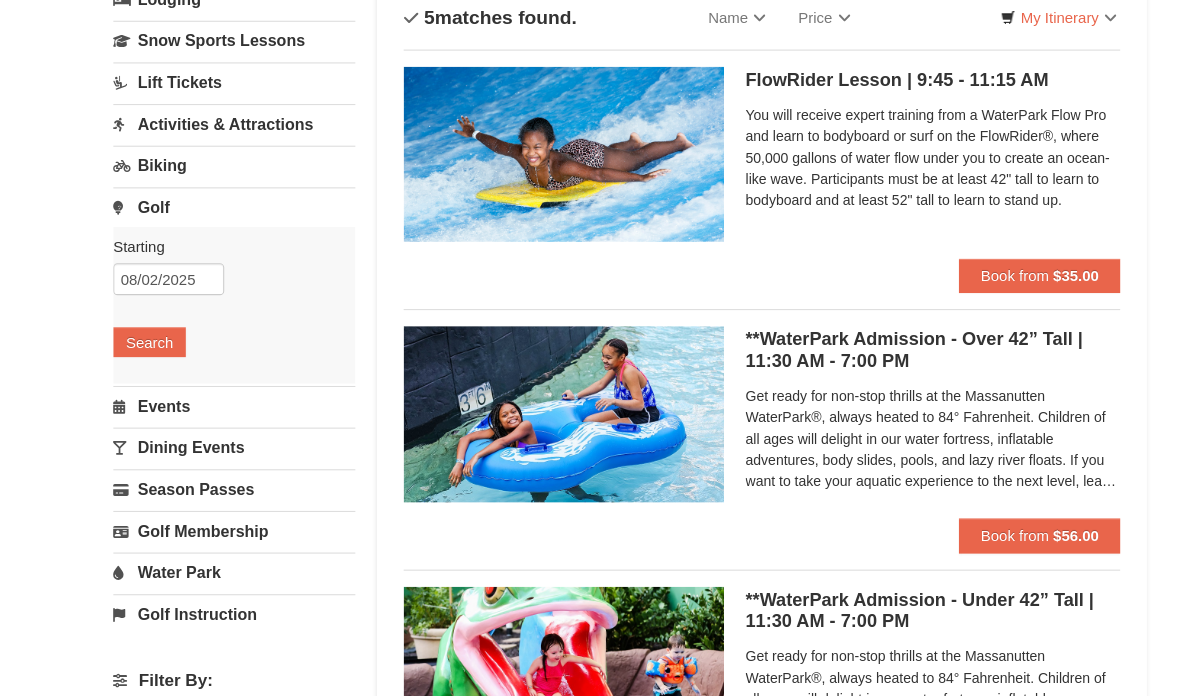 scroll, scrollTop: 0, scrollLeft: 0, axis: both 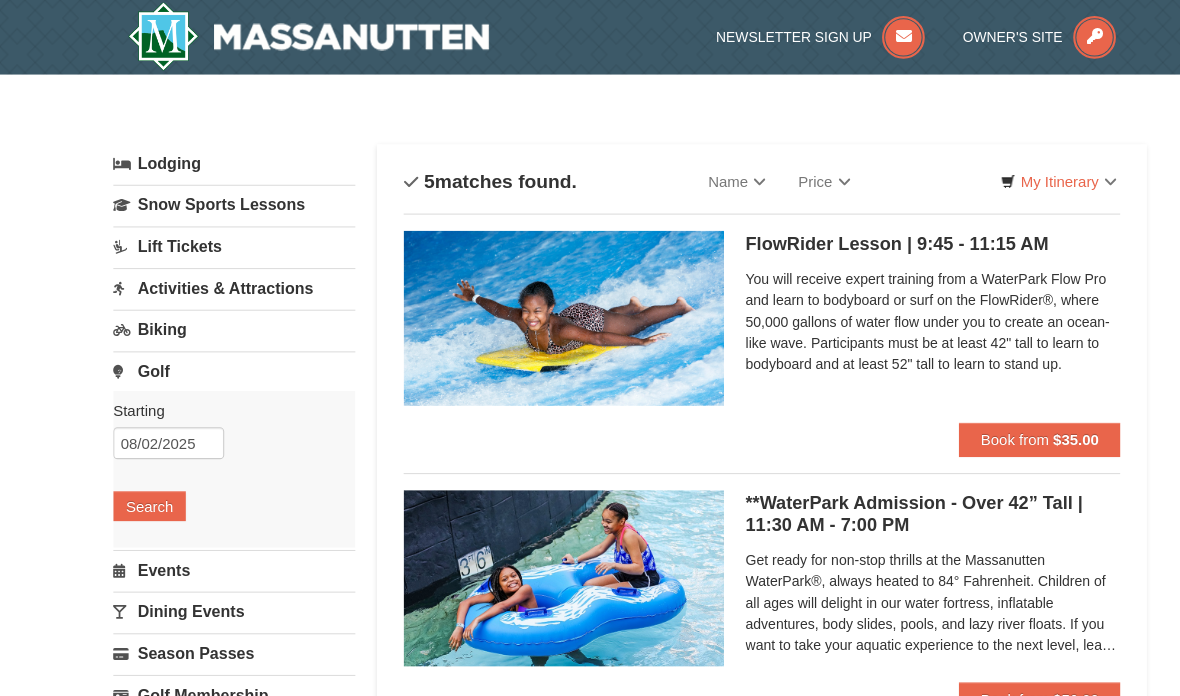 click at bounding box center (289, 34) 